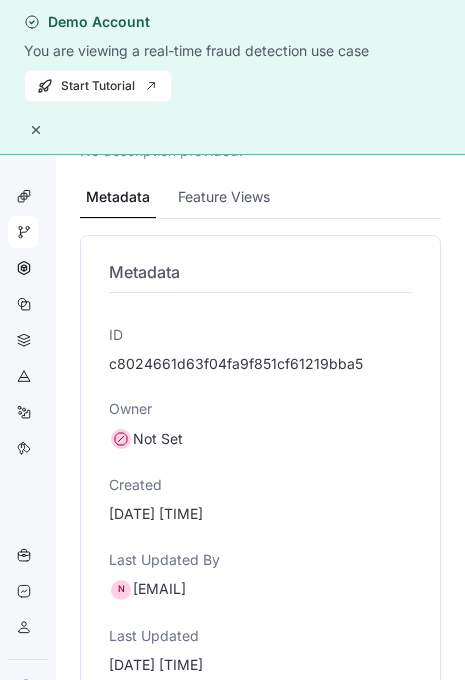 scroll, scrollTop: 0, scrollLeft: 0, axis: both 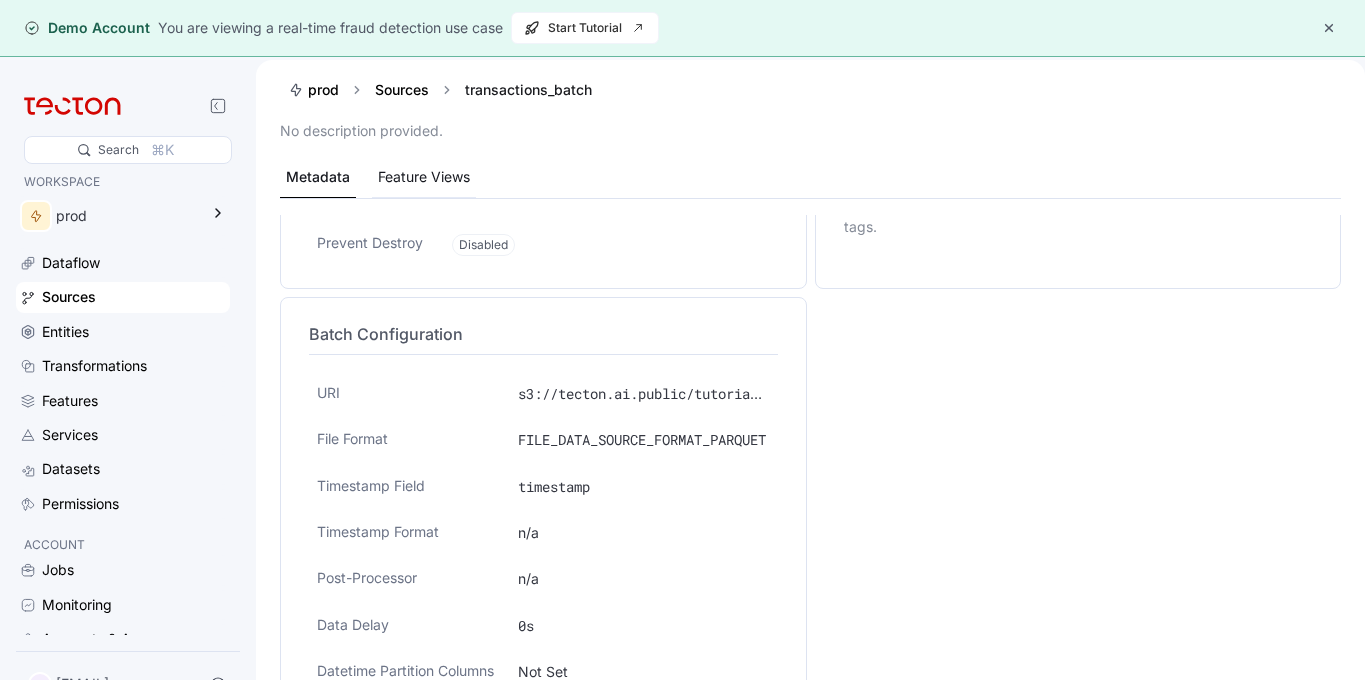 click on "Feature Views" at bounding box center (424, 177) 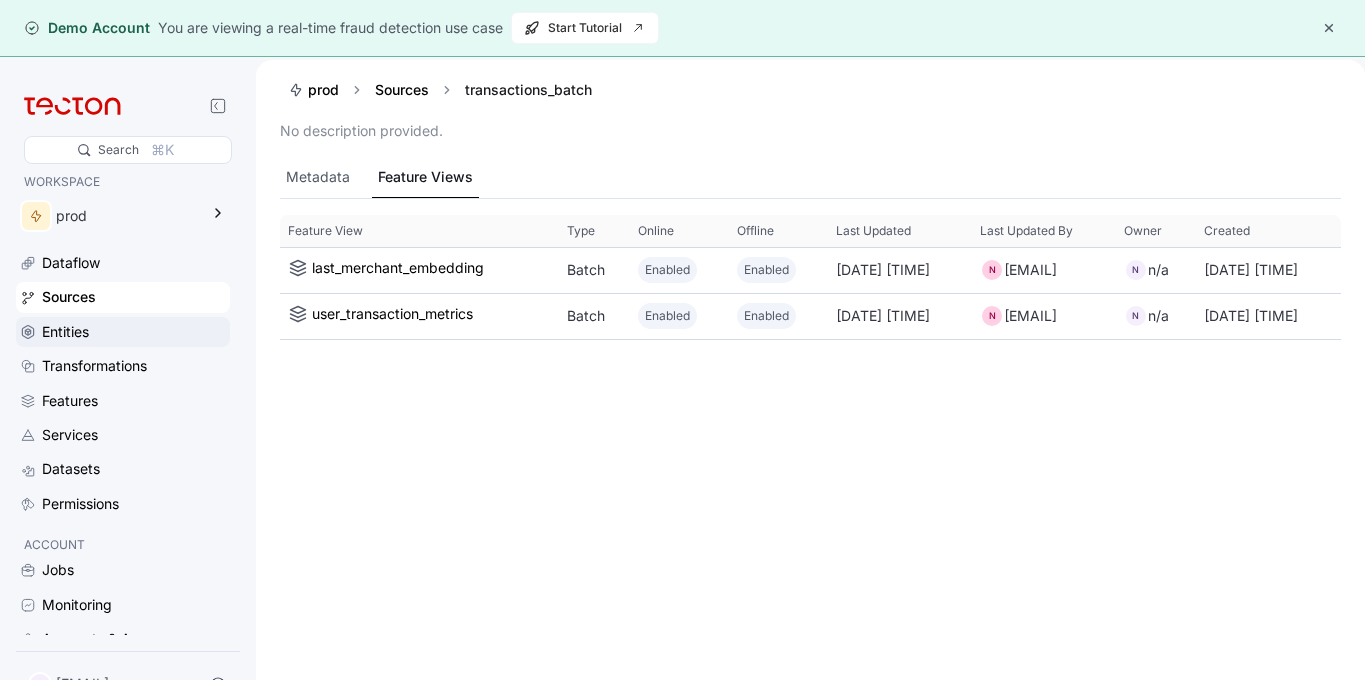 click on "Entities" at bounding box center [134, 332] 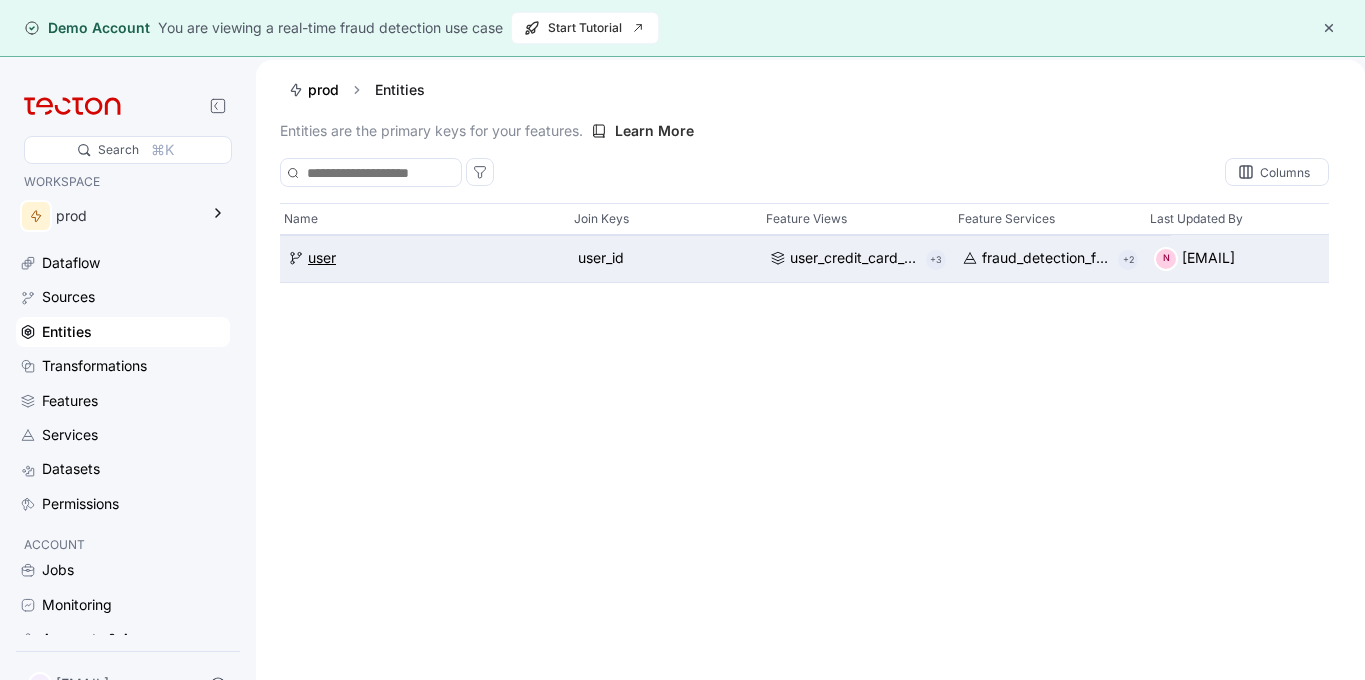 scroll, scrollTop: 0, scrollLeft: 0, axis: both 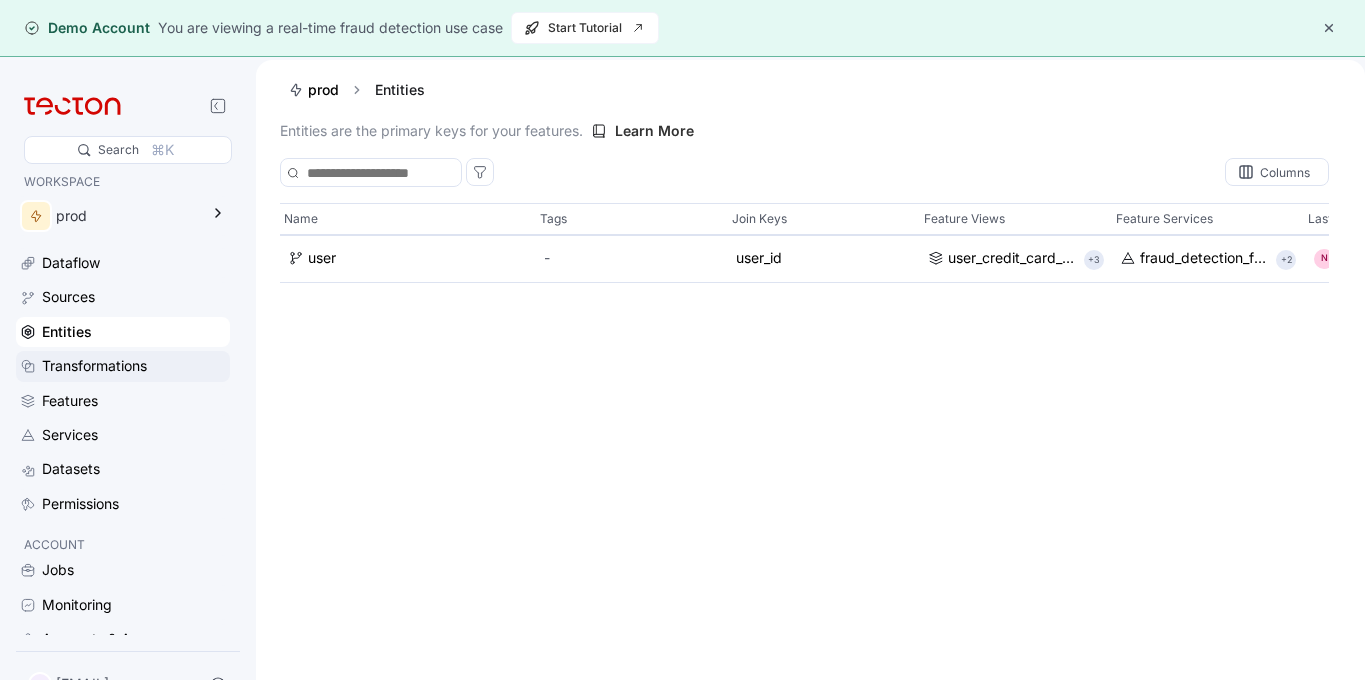 click on "Transformations" at bounding box center (94, 366) 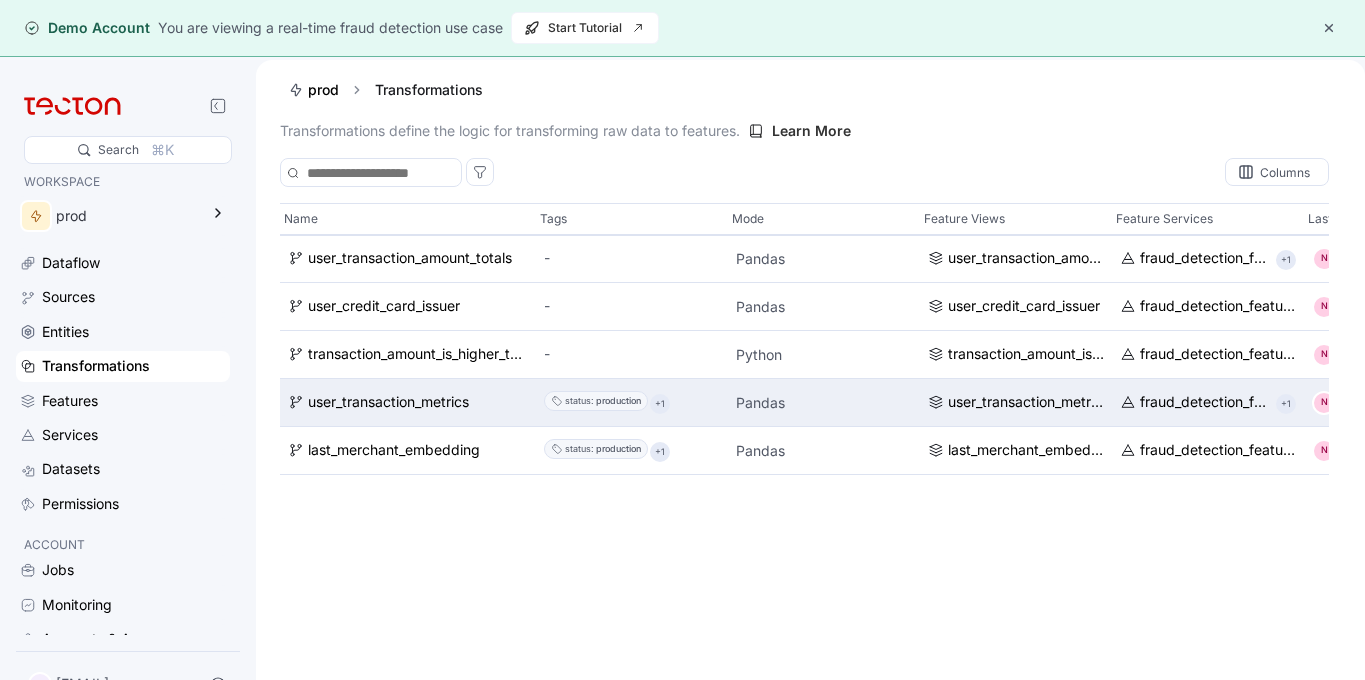 click on "+1" at bounding box center [660, 404] 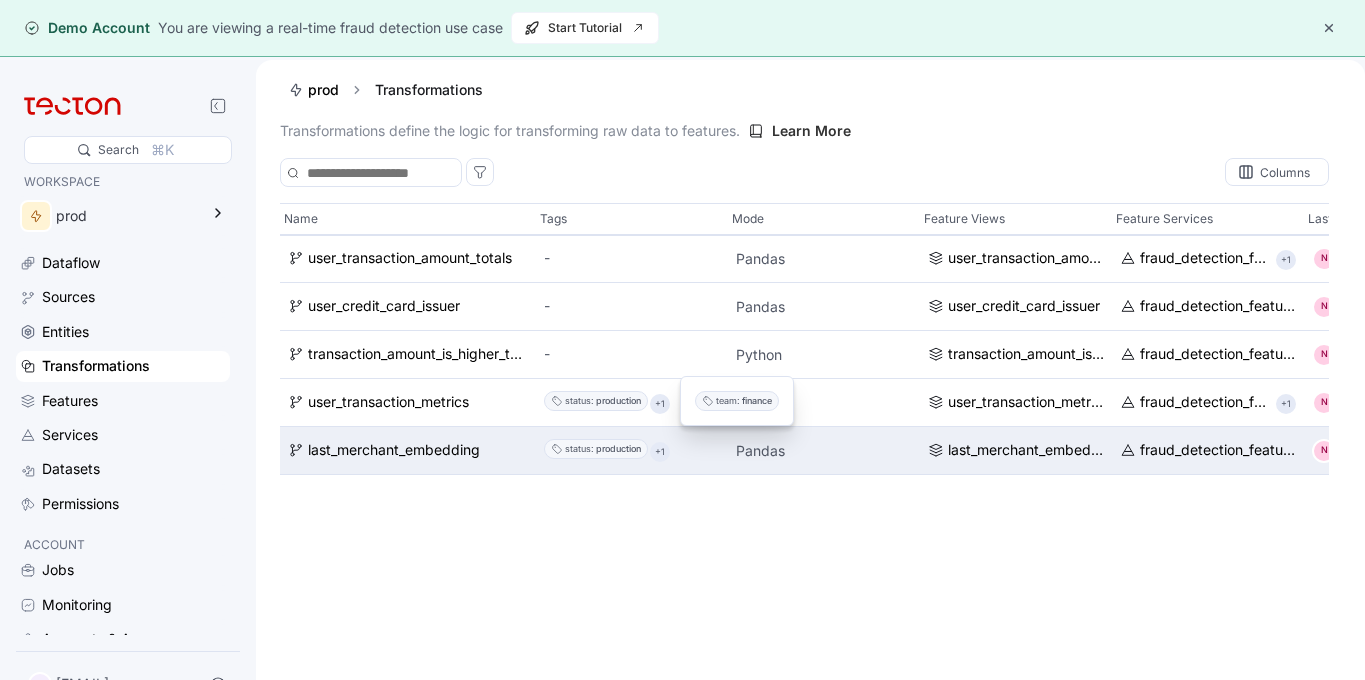click on "+1" at bounding box center (660, 452) 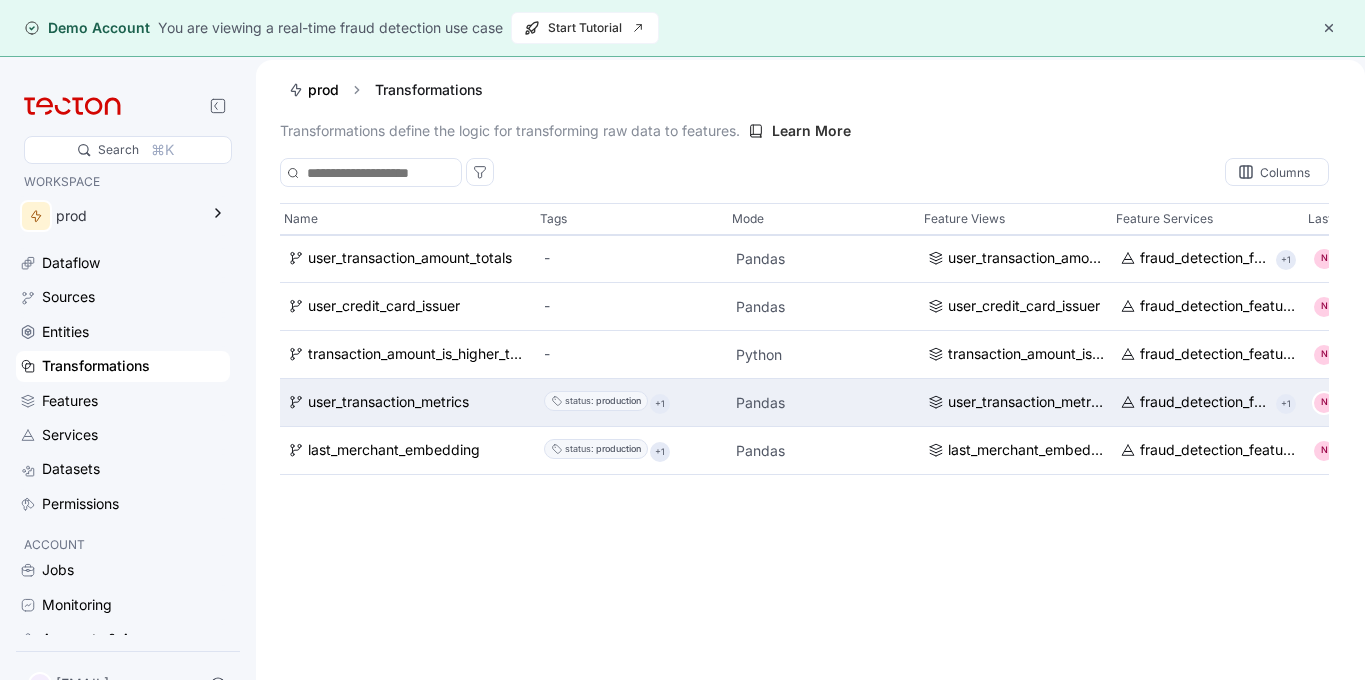 click on "status :" at bounding box center [579, 401] 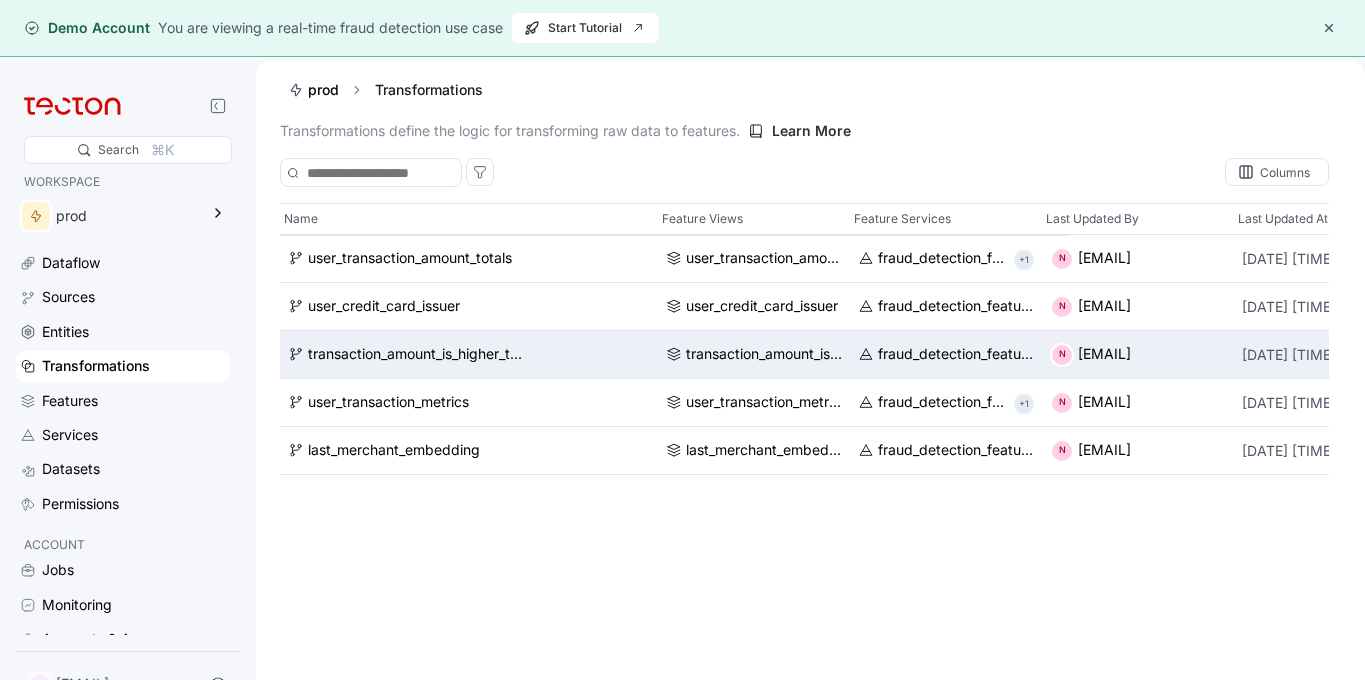 scroll, scrollTop: 0, scrollLeft: 0, axis: both 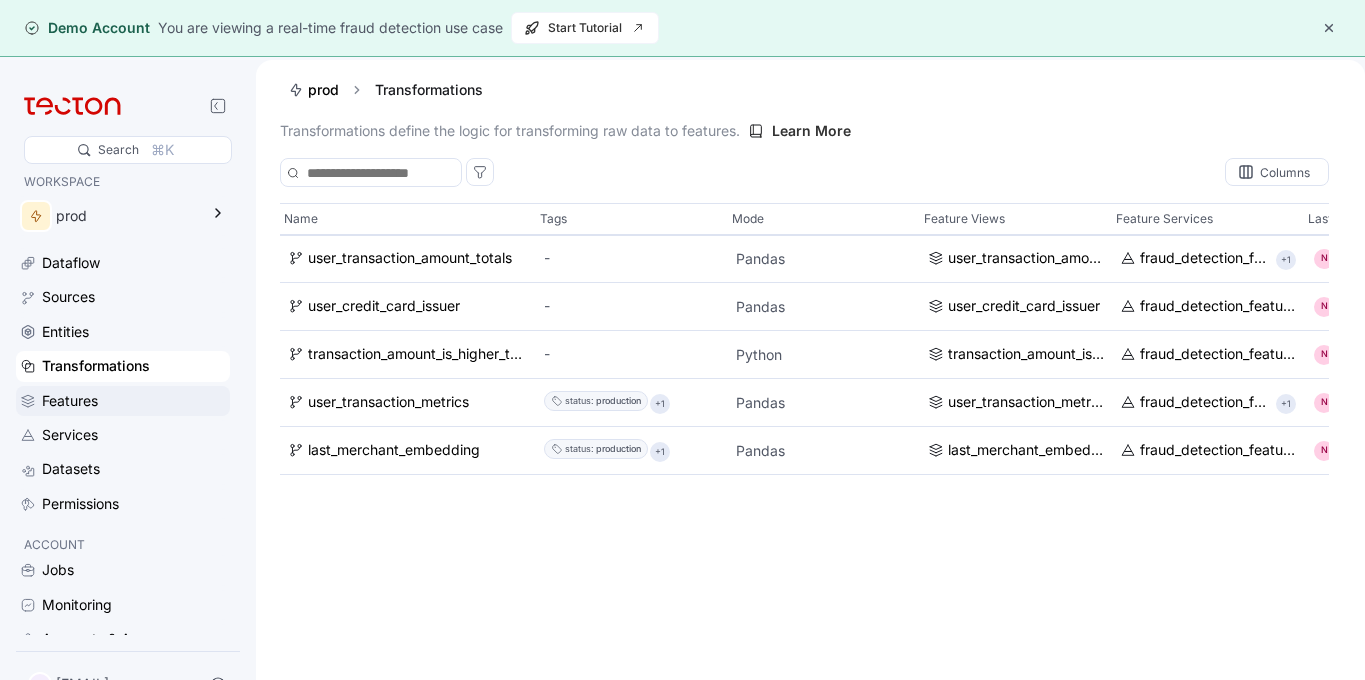 click on "Features" at bounding box center (70, 401) 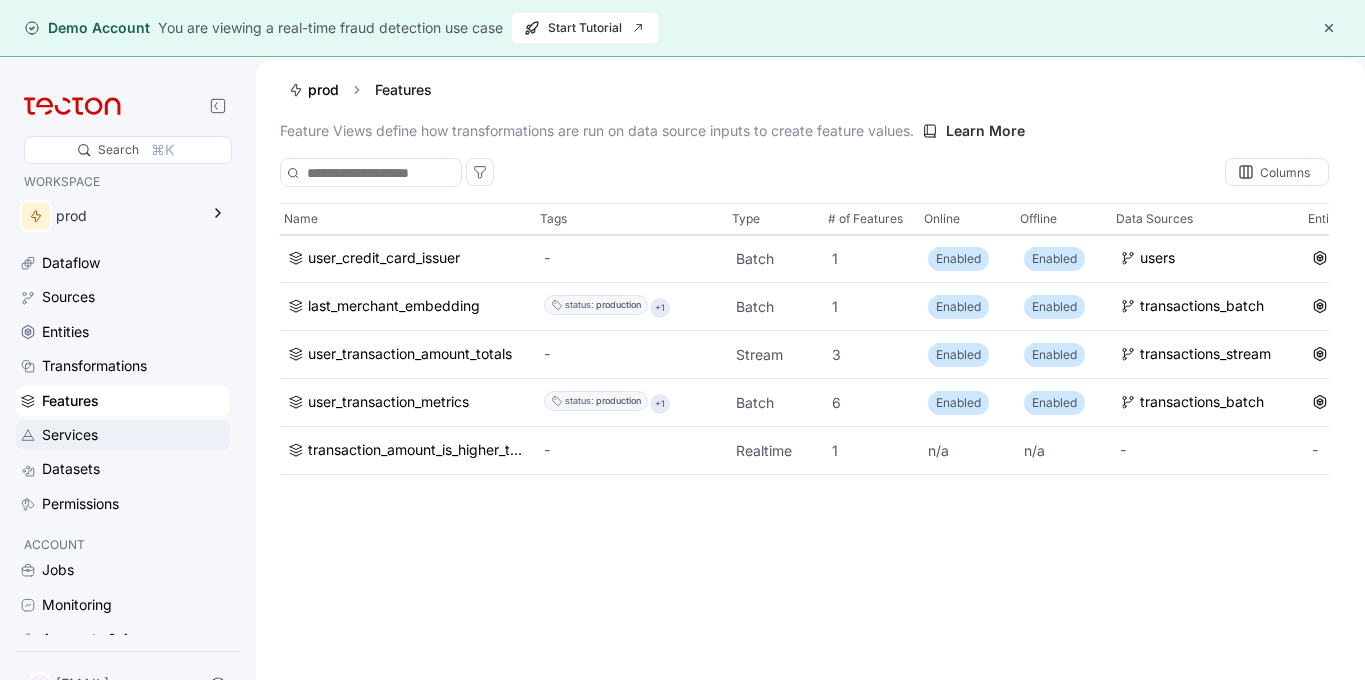 click on "Services" at bounding box center [70, 435] 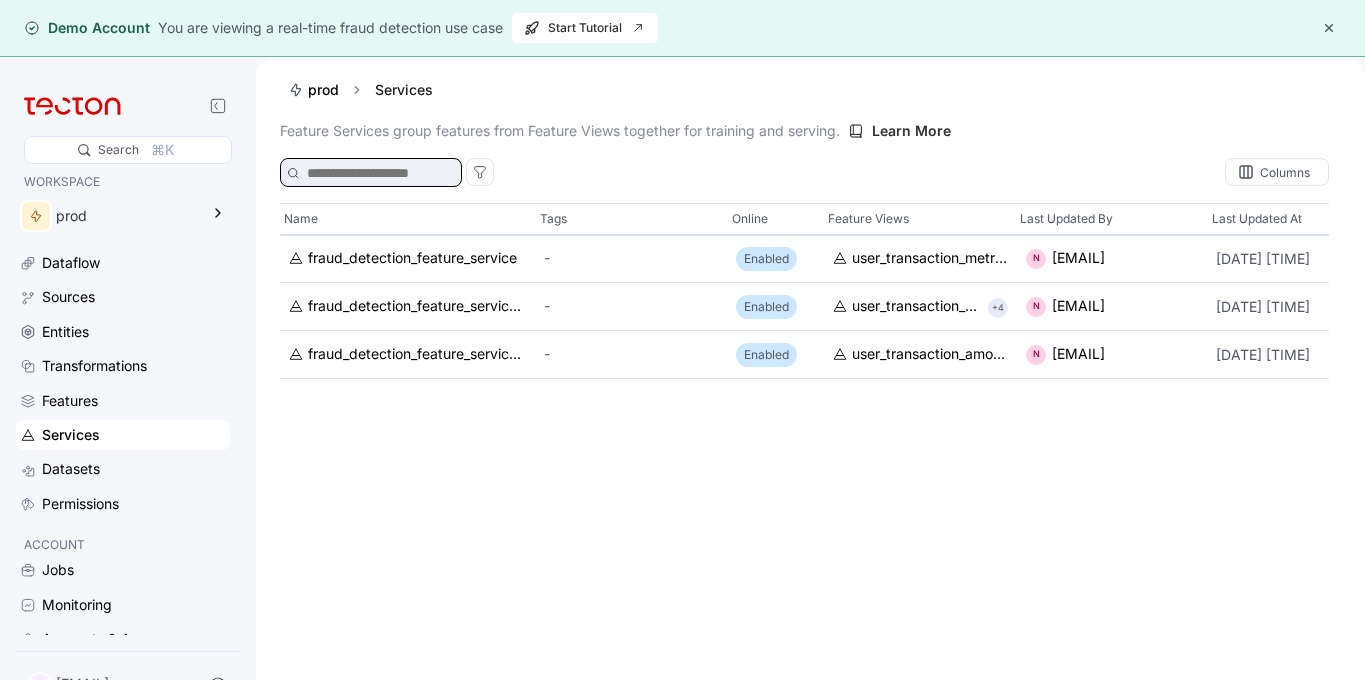 click at bounding box center (377, 174) 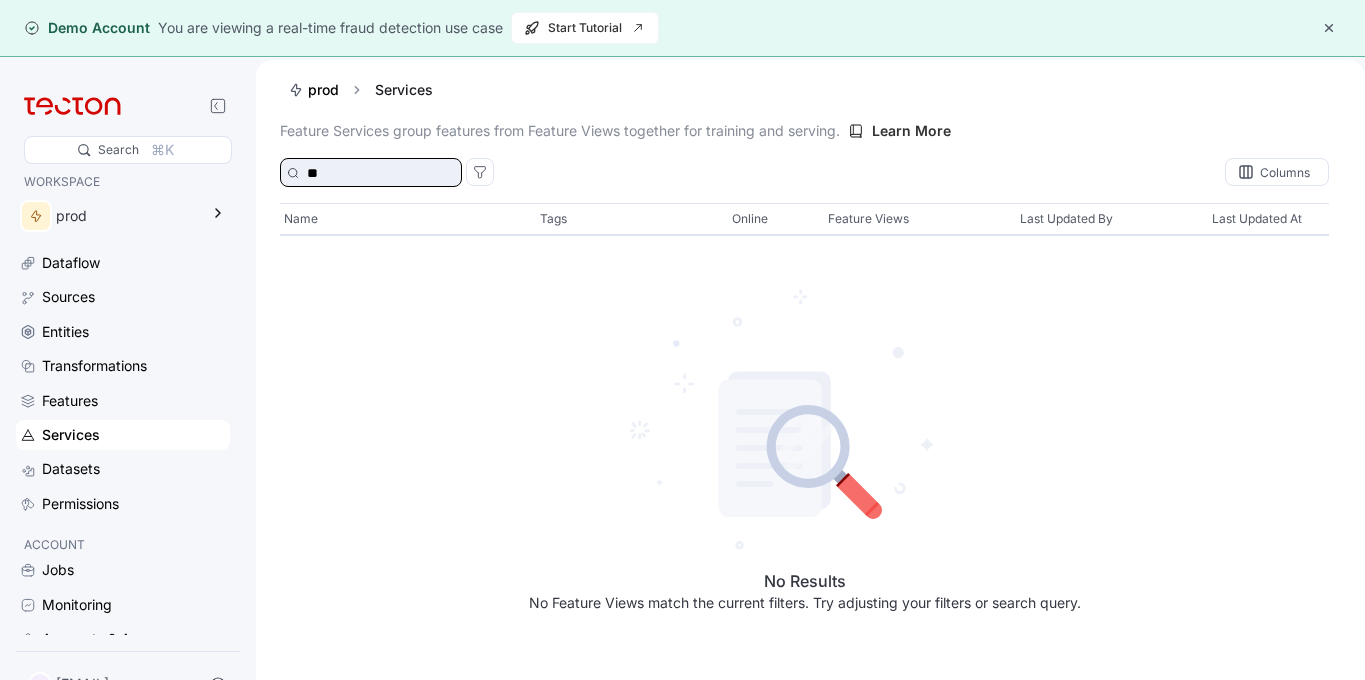 type on "*" 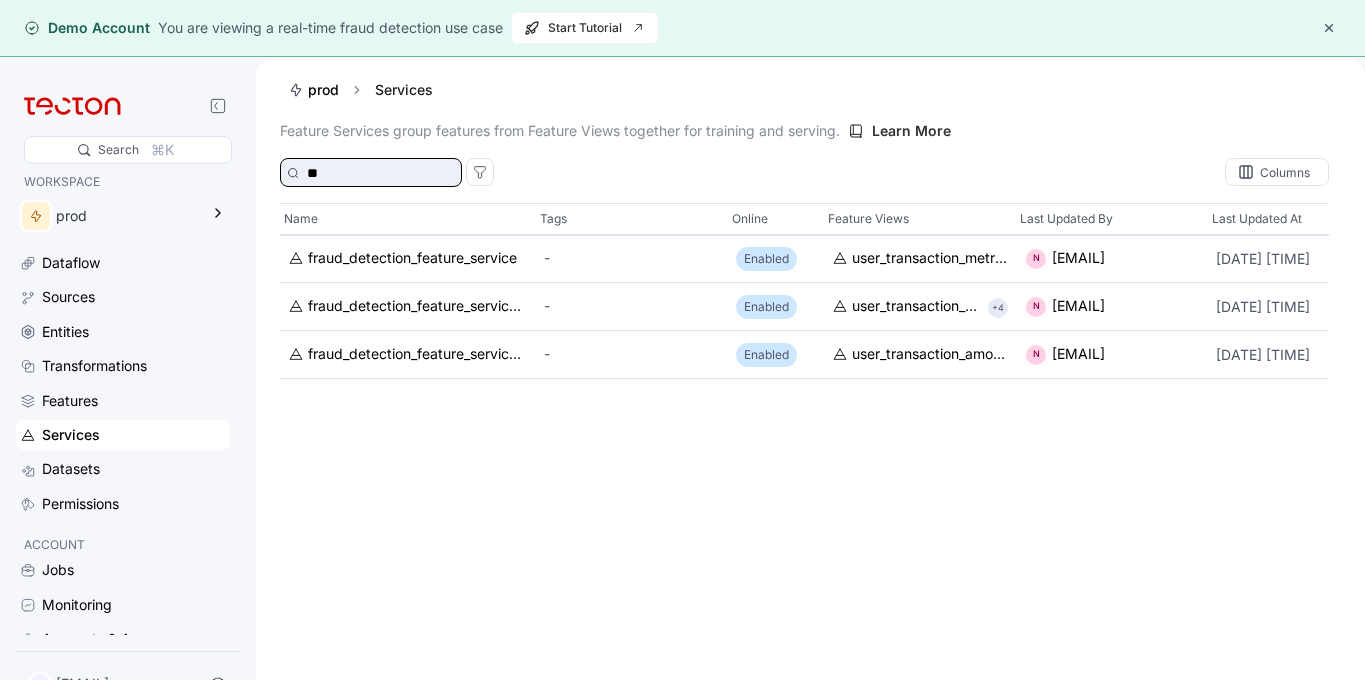 type on "*" 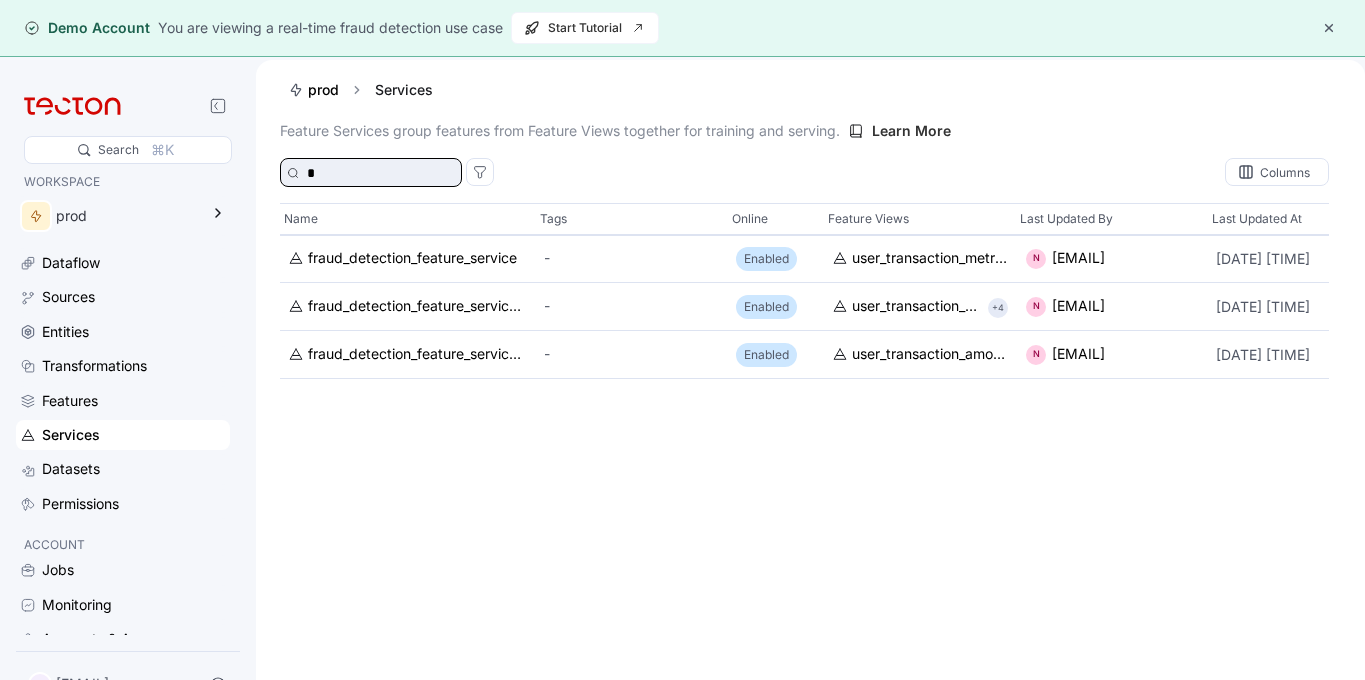 type 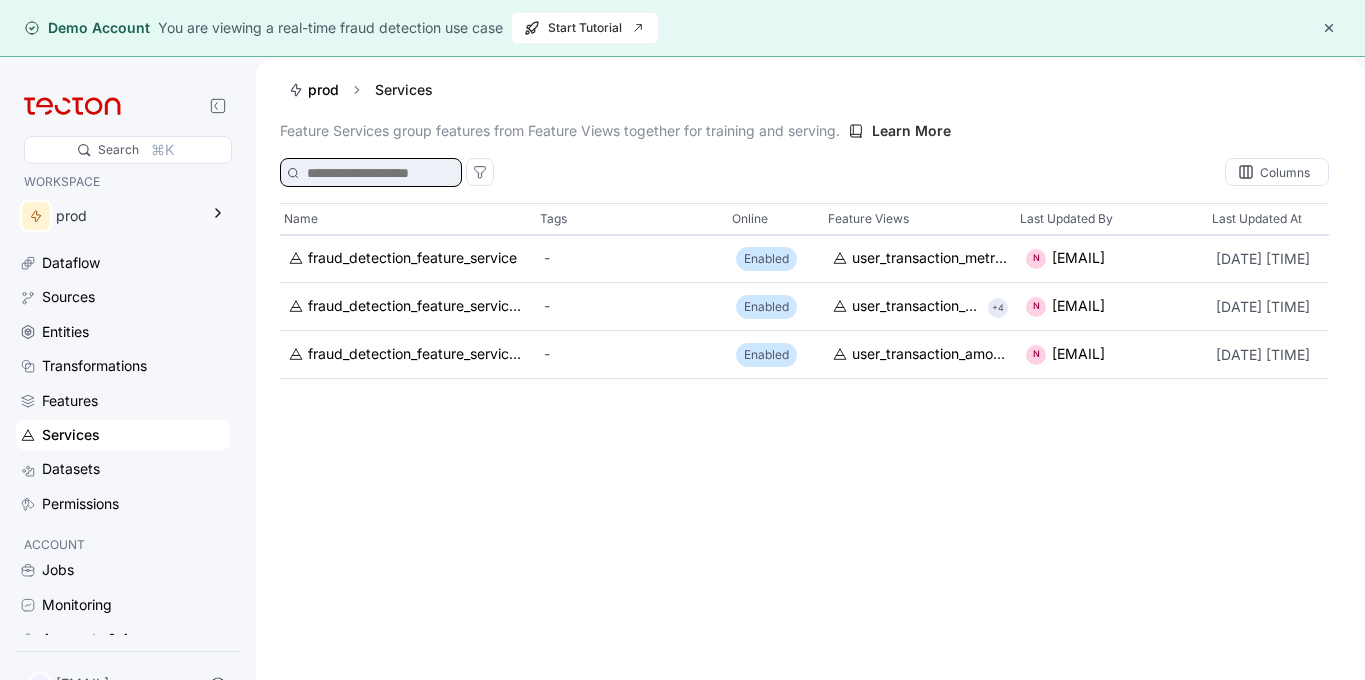 click at bounding box center [377, 174] 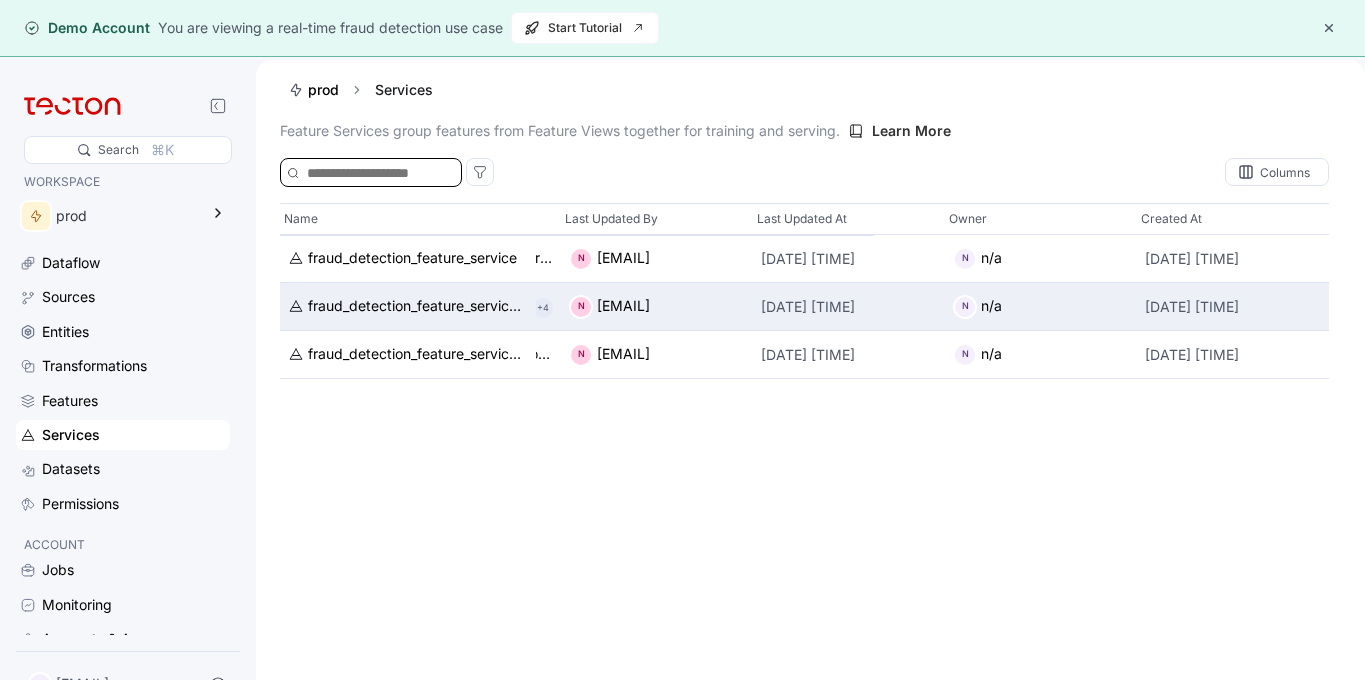 scroll, scrollTop: 0, scrollLeft: 0, axis: both 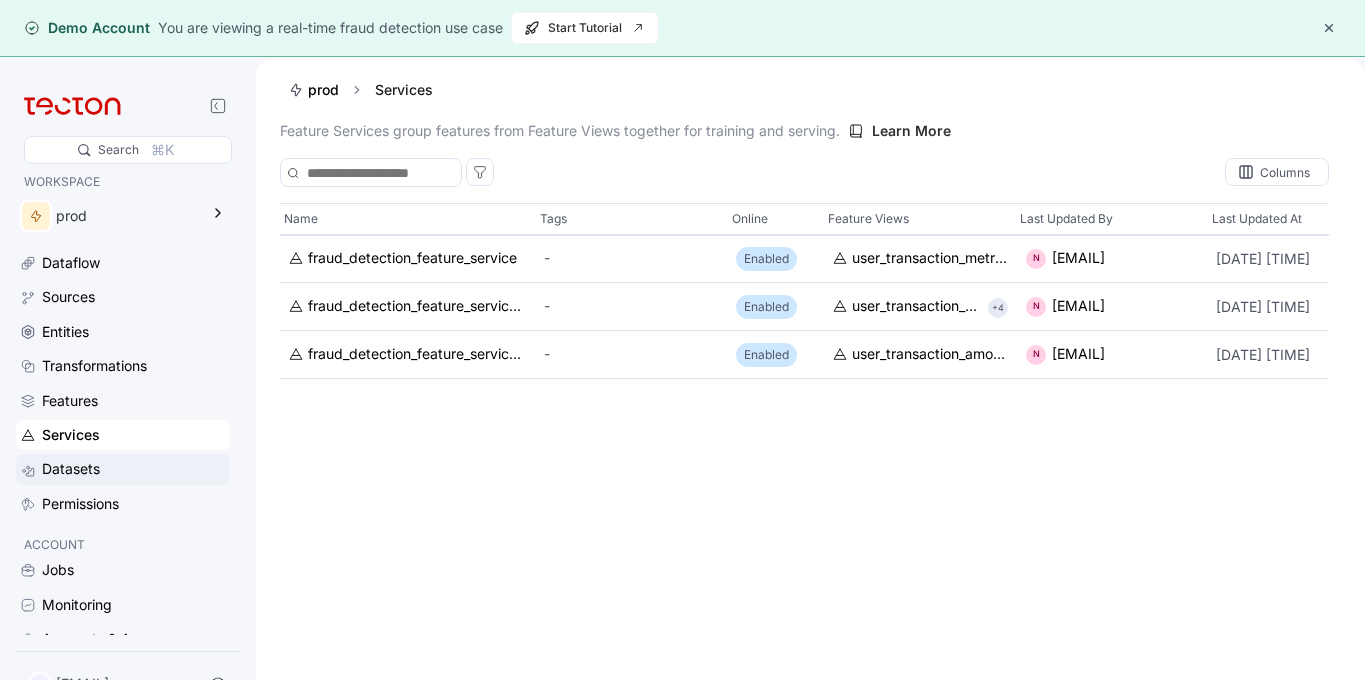 click on "Datasets" at bounding box center (71, 469) 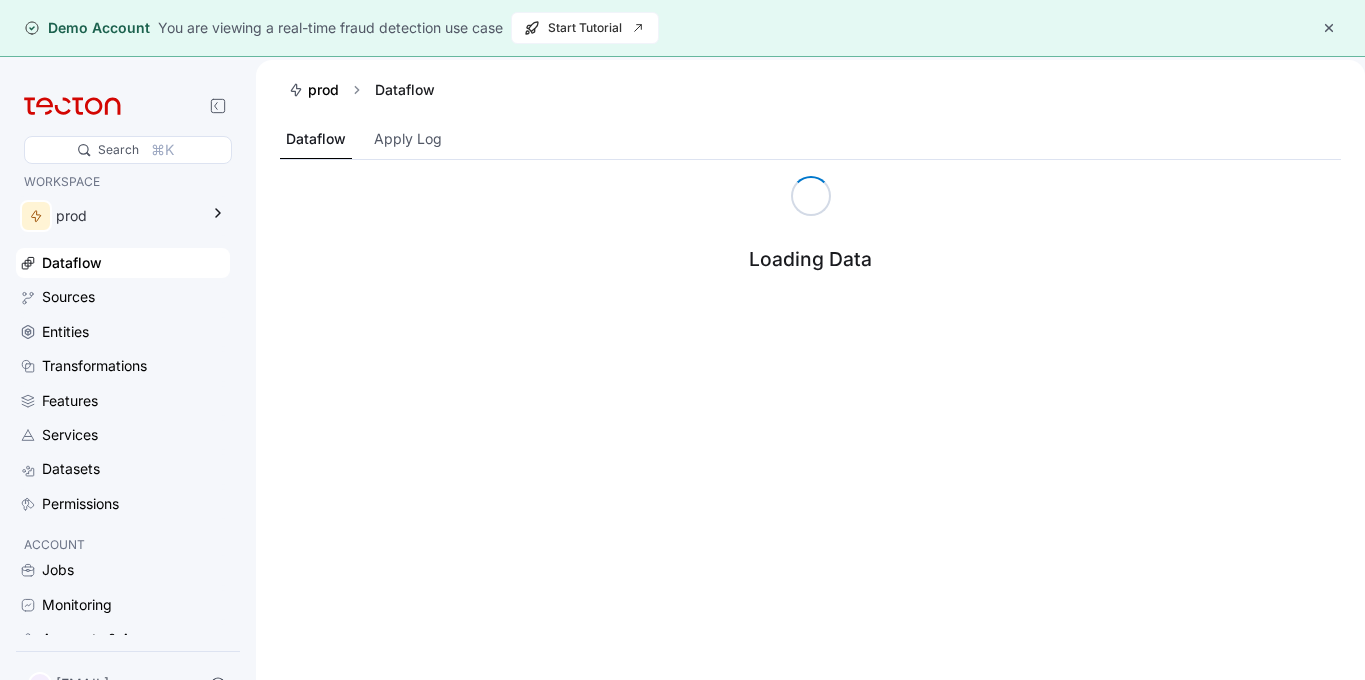 scroll, scrollTop: 0, scrollLeft: 0, axis: both 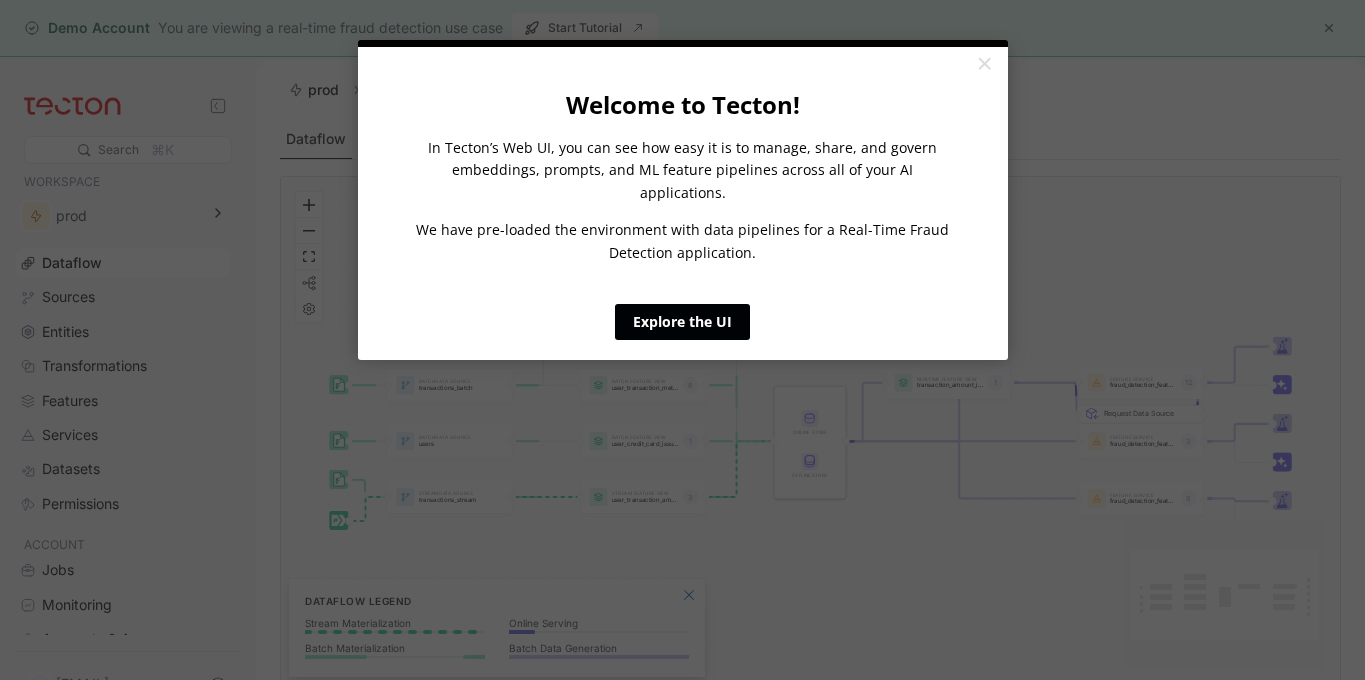 click on "Explore the UI" at bounding box center [682, 322] 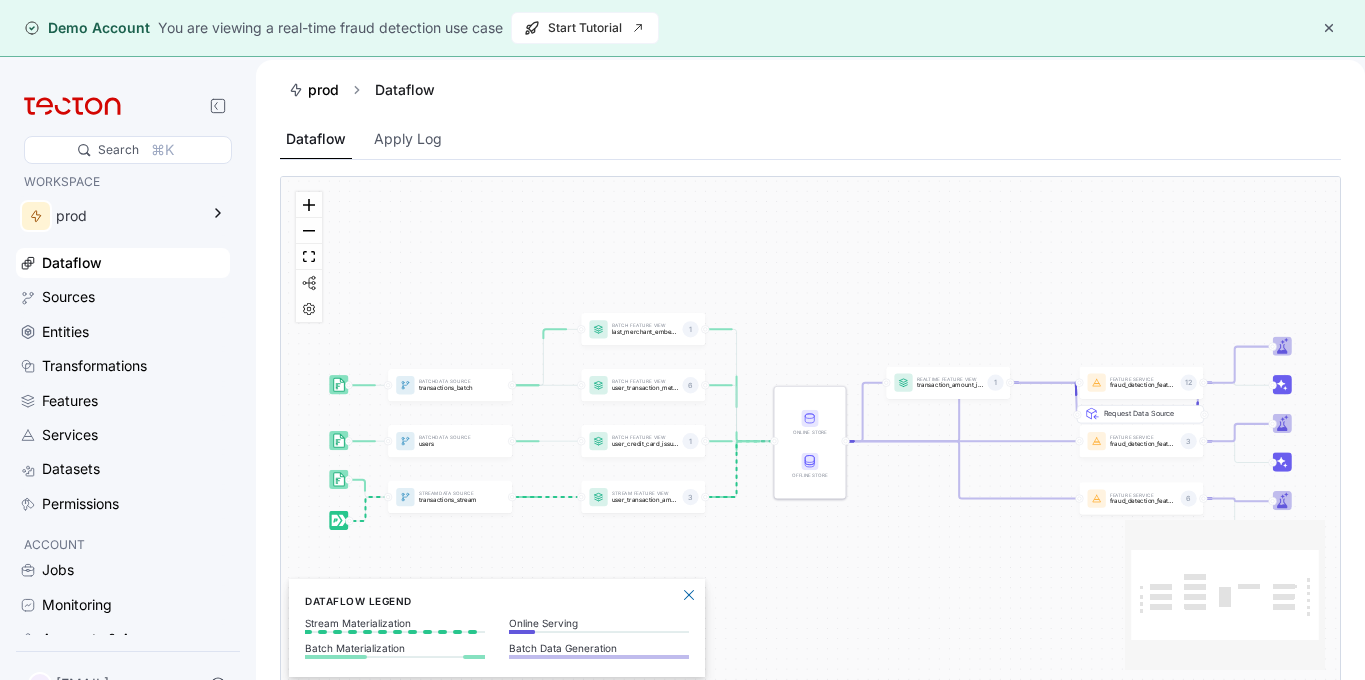 scroll, scrollTop: 0, scrollLeft: 0, axis: both 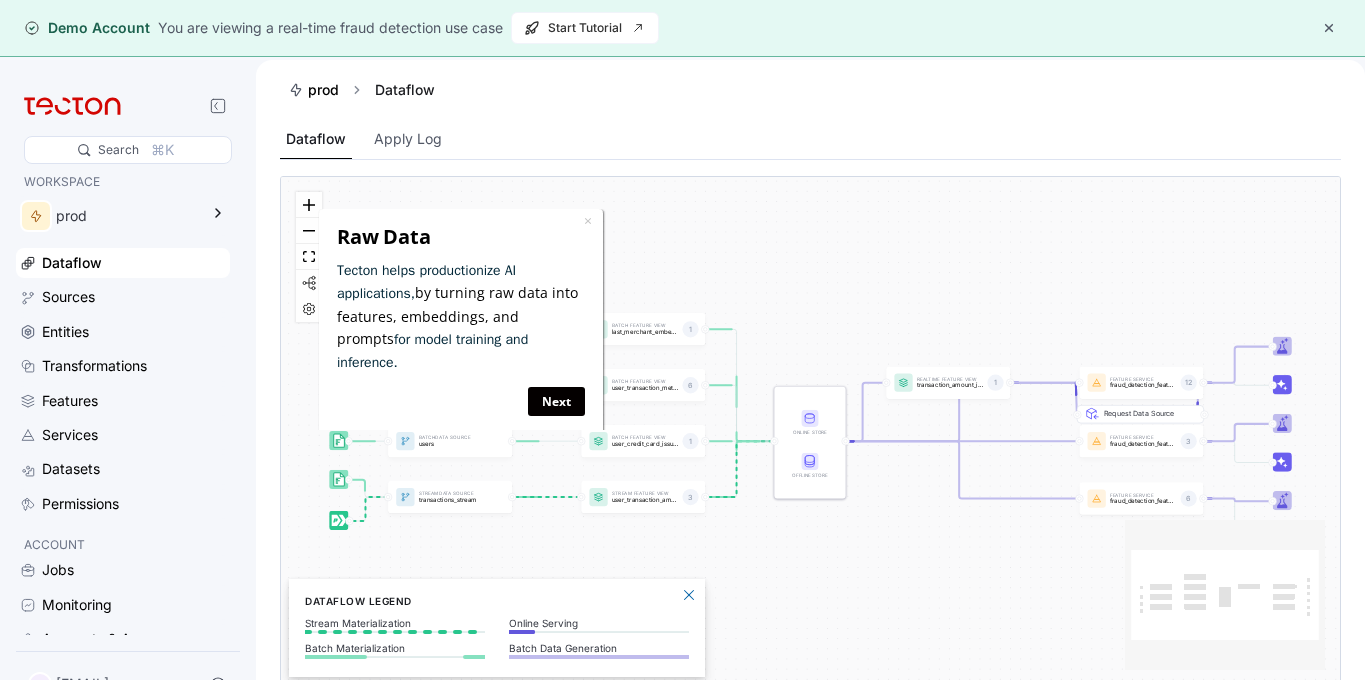 click at bounding box center [1329, 28] 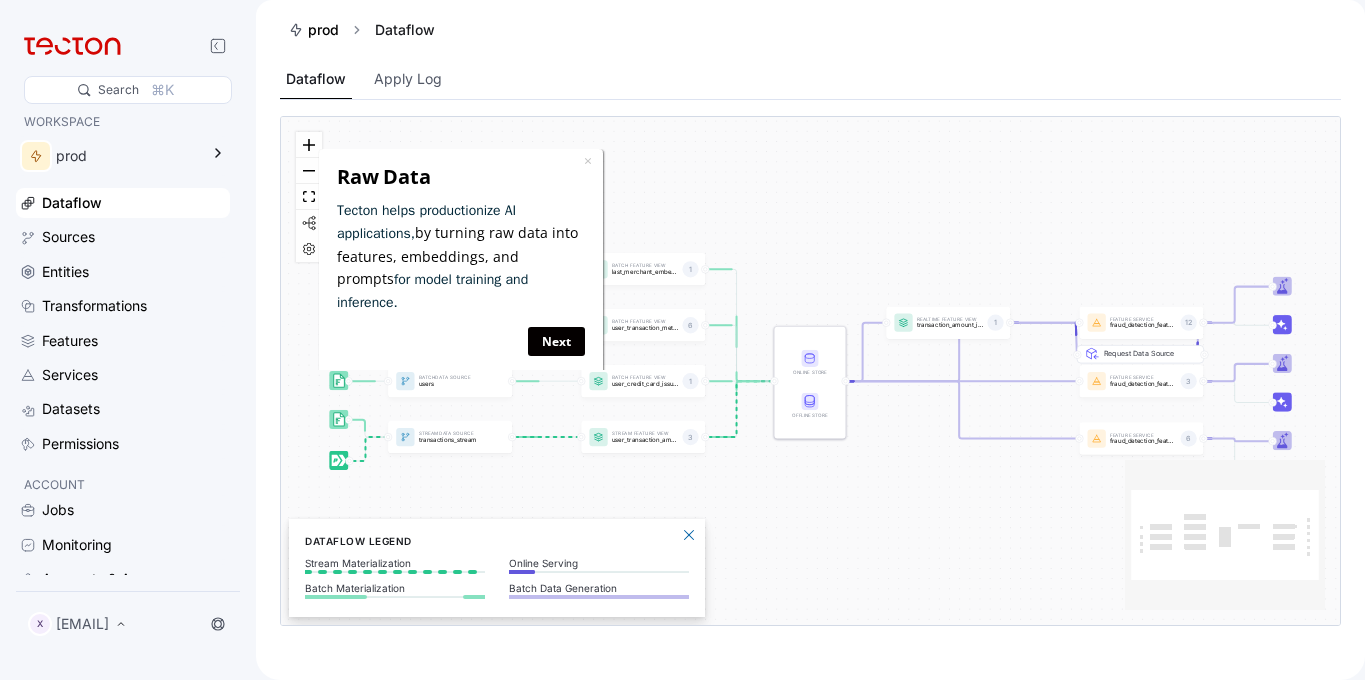 click on "×             Raw Data                       Tecton helps productionize AI applications,  by turning raw data into features, embeddings, and prompts  for model training and inference.                       Next" at bounding box center [461, 262] 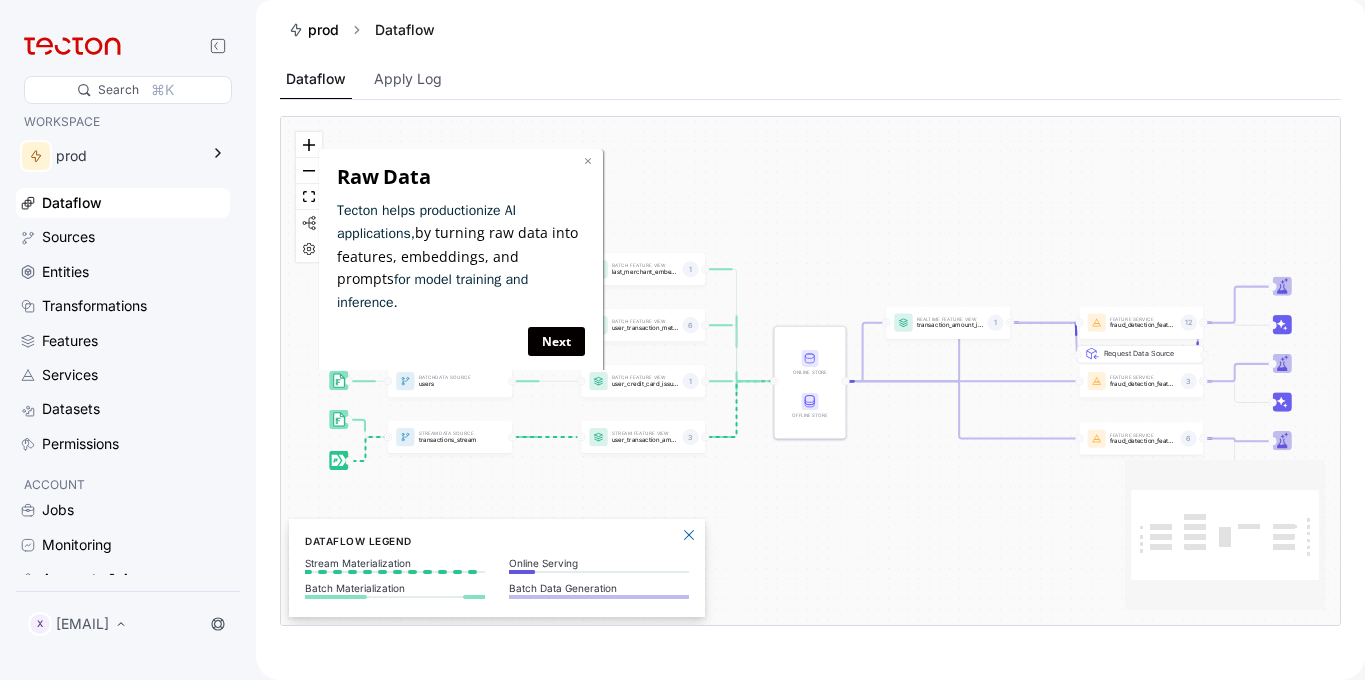 click on "×" at bounding box center [588, 159] 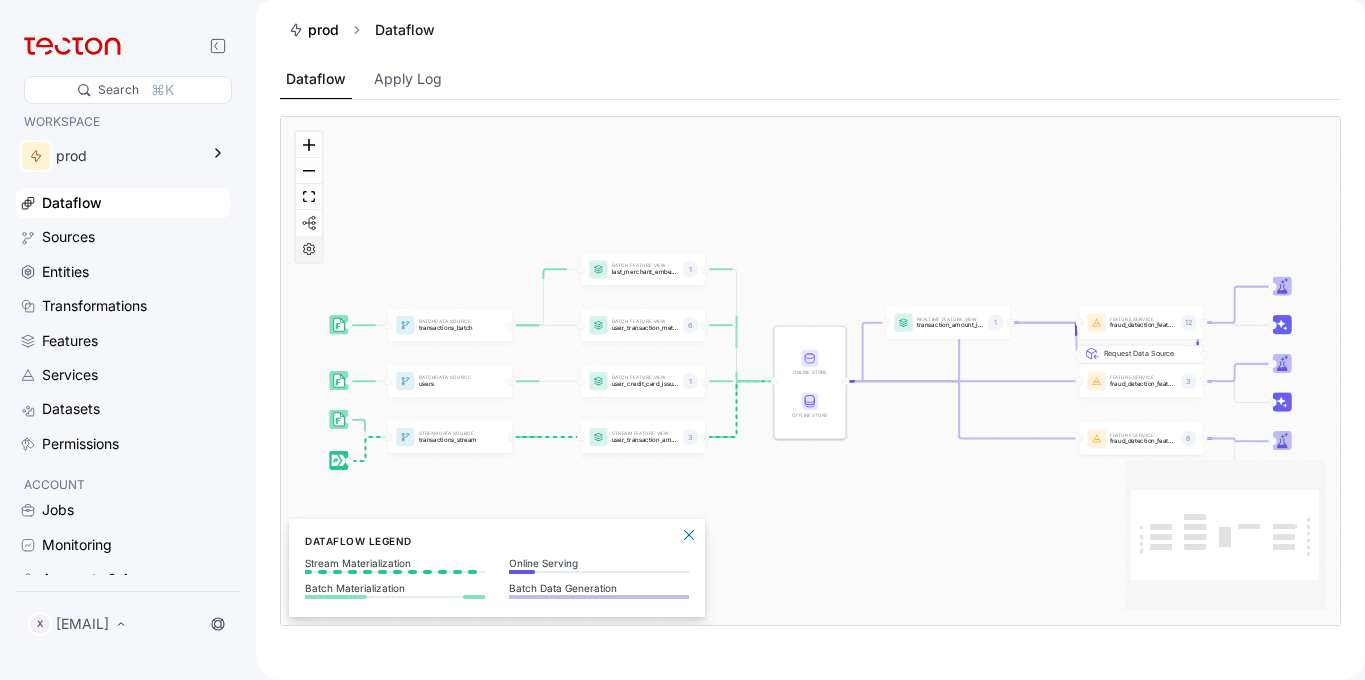 click 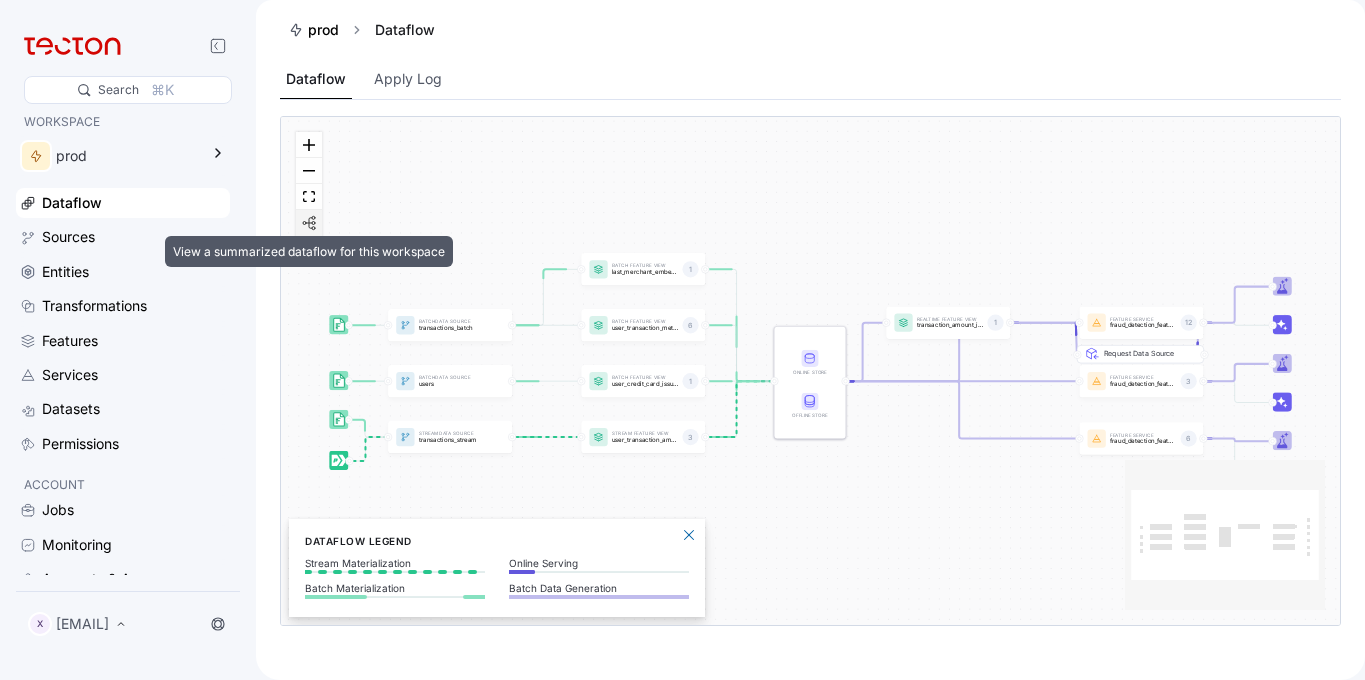 click at bounding box center [309, 223] 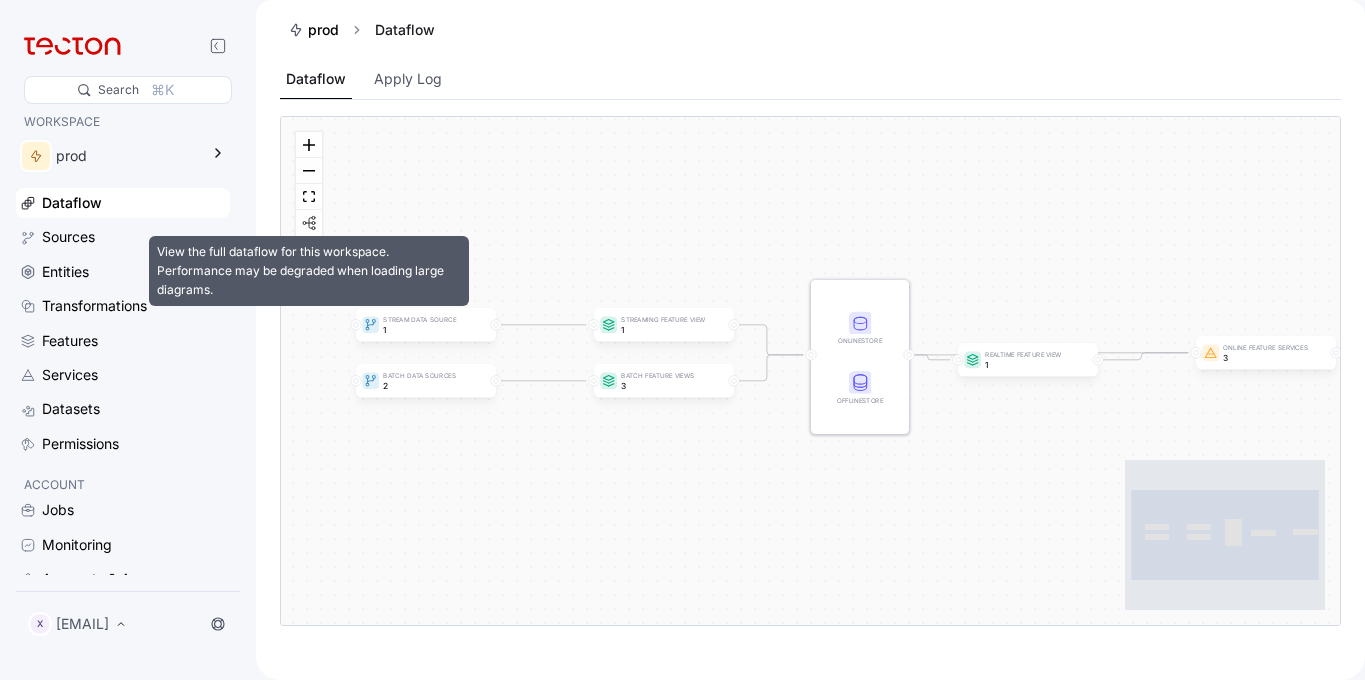 click at bounding box center (309, 223) 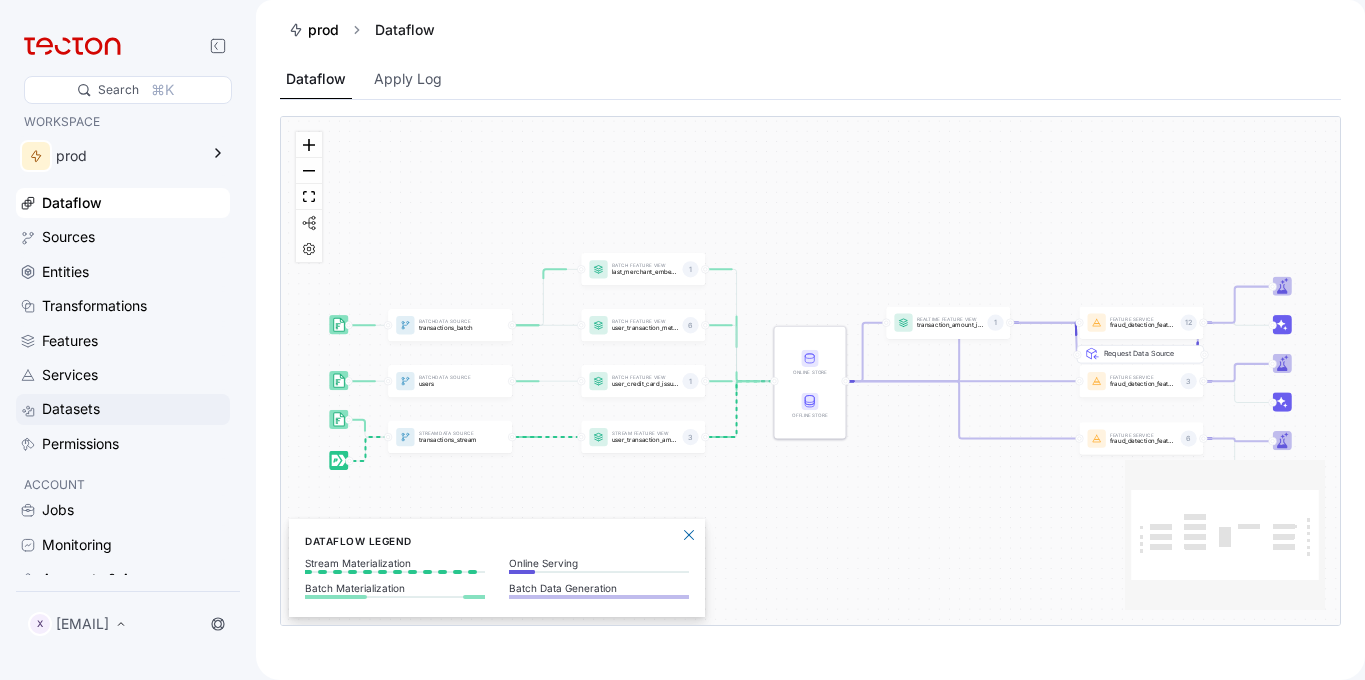 click on "Datasets" at bounding box center [123, 409] 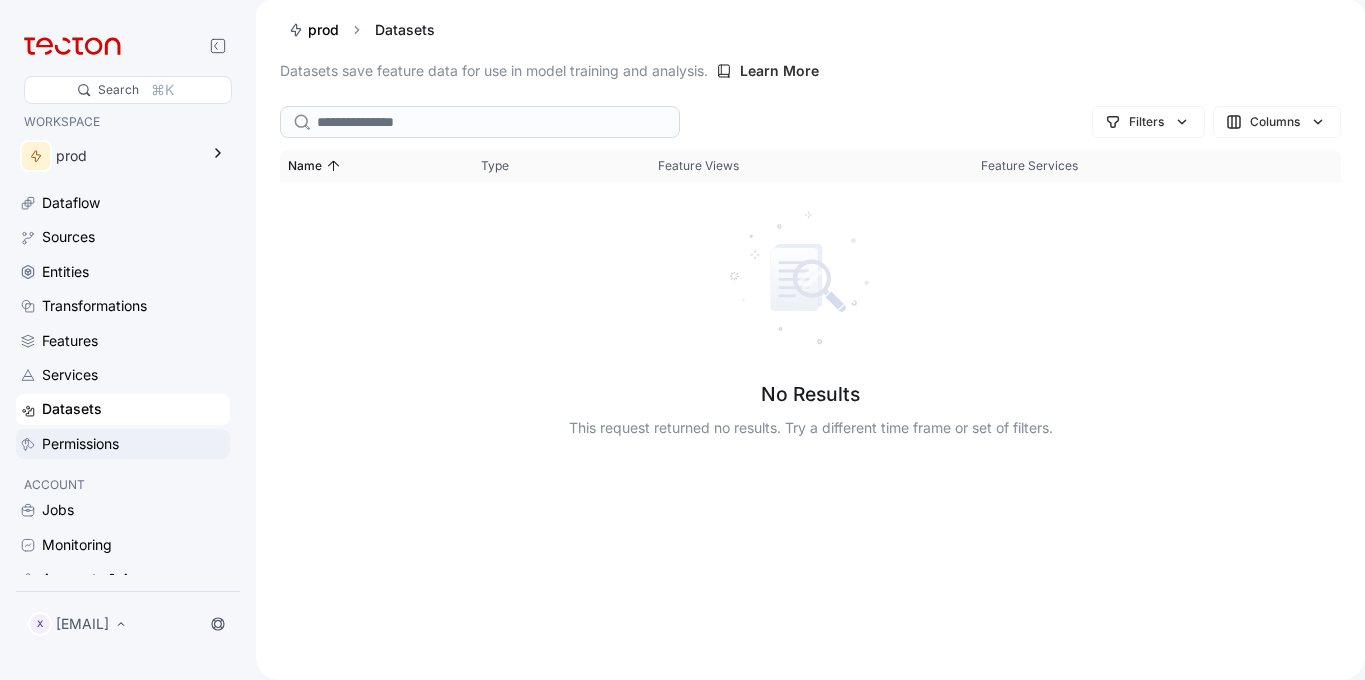click on "Permissions" at bounding box center (80, 444) 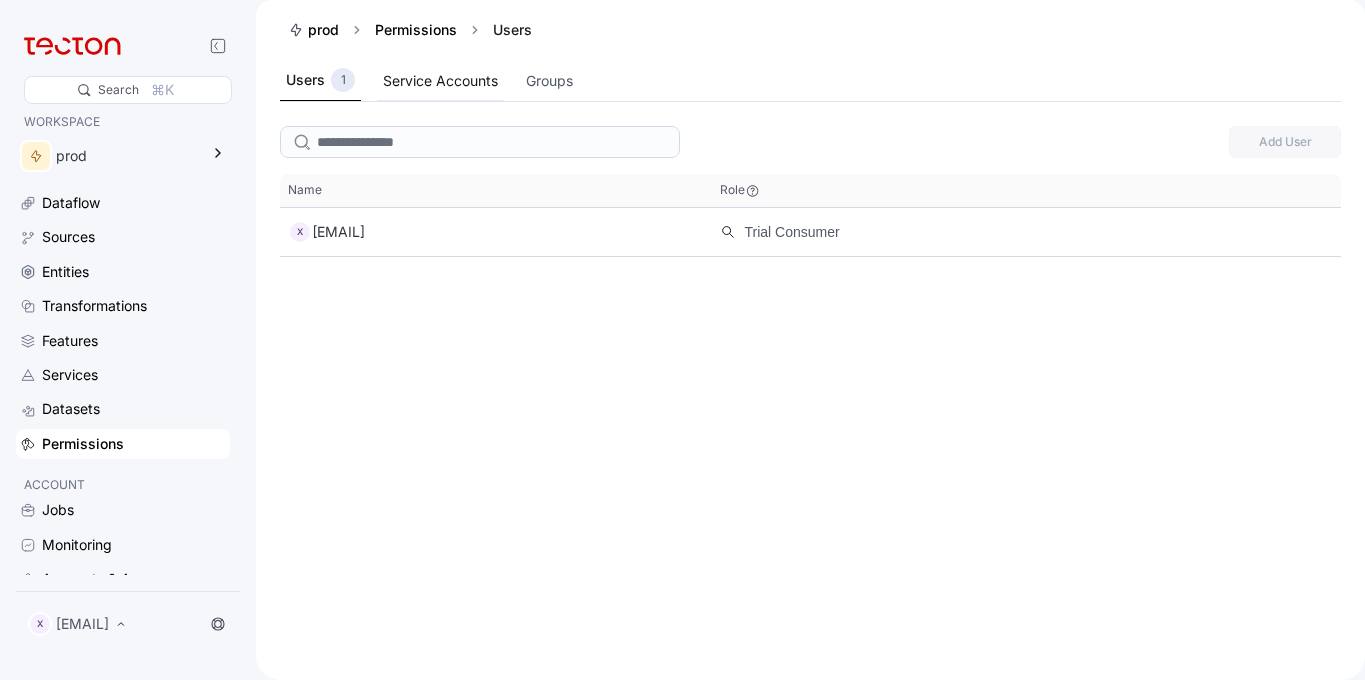 click on "Service Accounts" at bounding box center [440, 81] 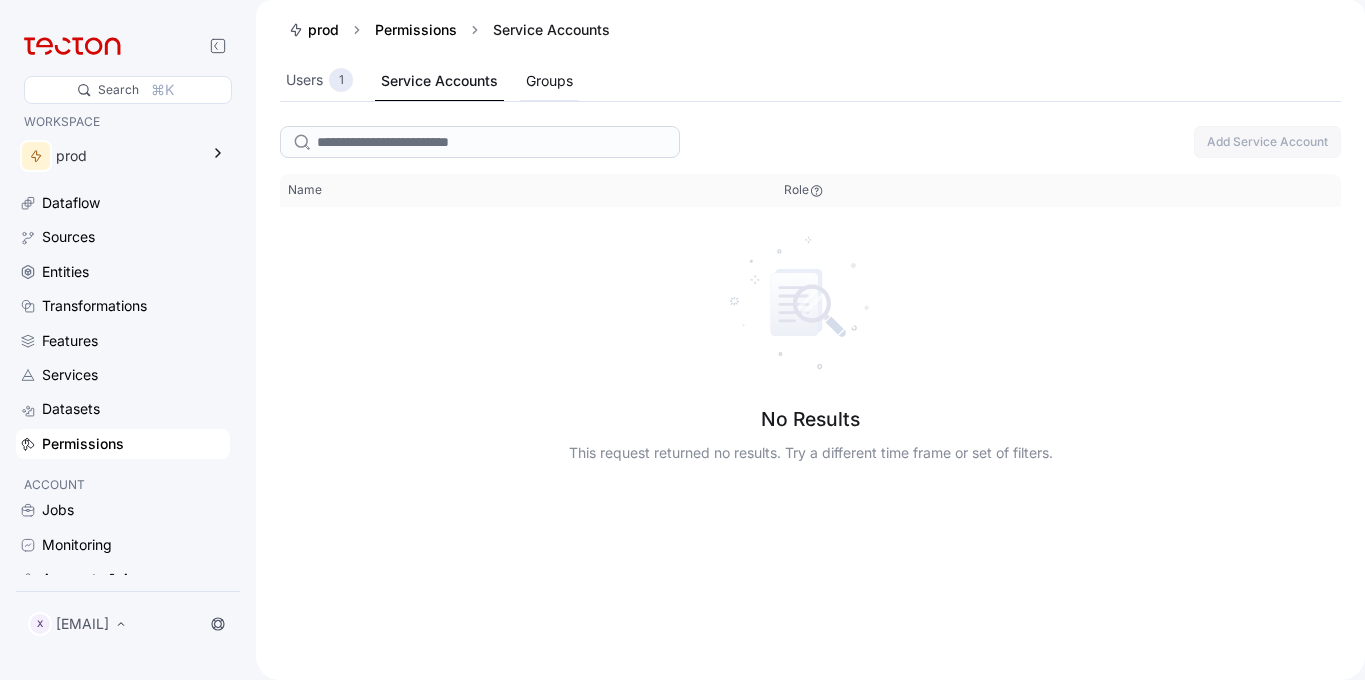 click on "Groups" at bounding box center [549, 81] 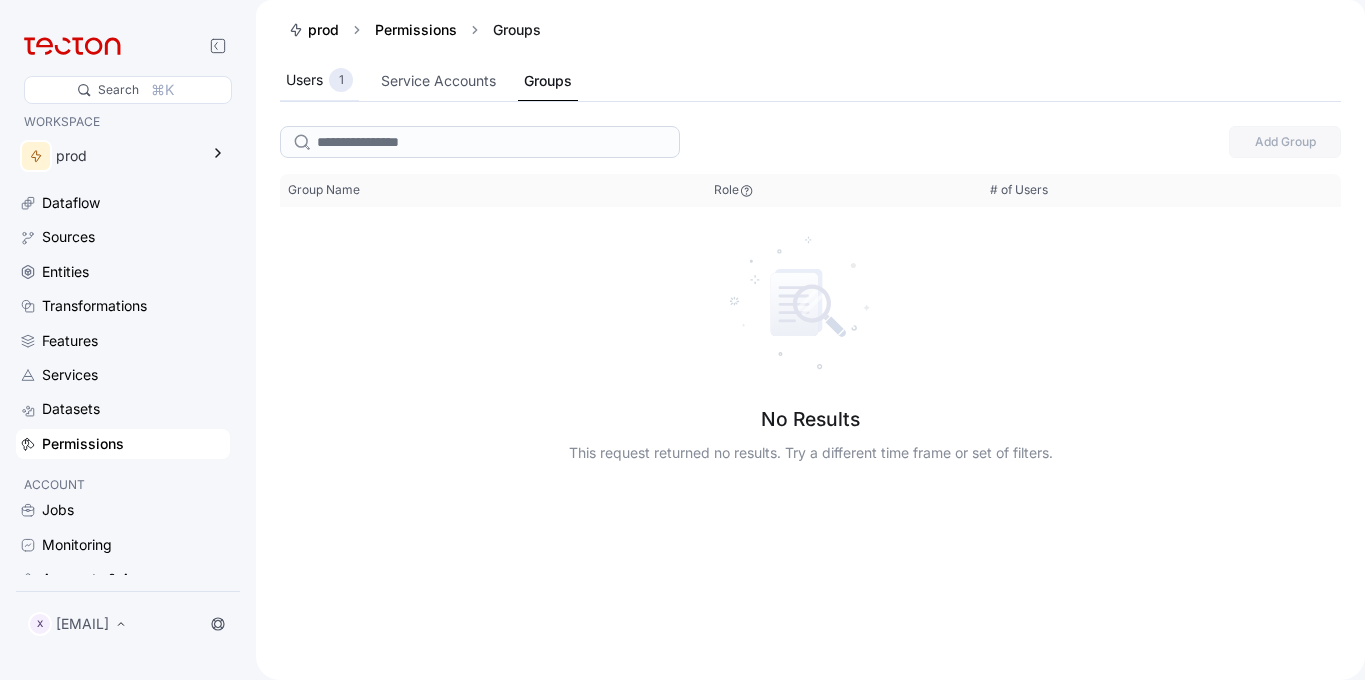 click on "Users 1" at bounding box center [319, 80] 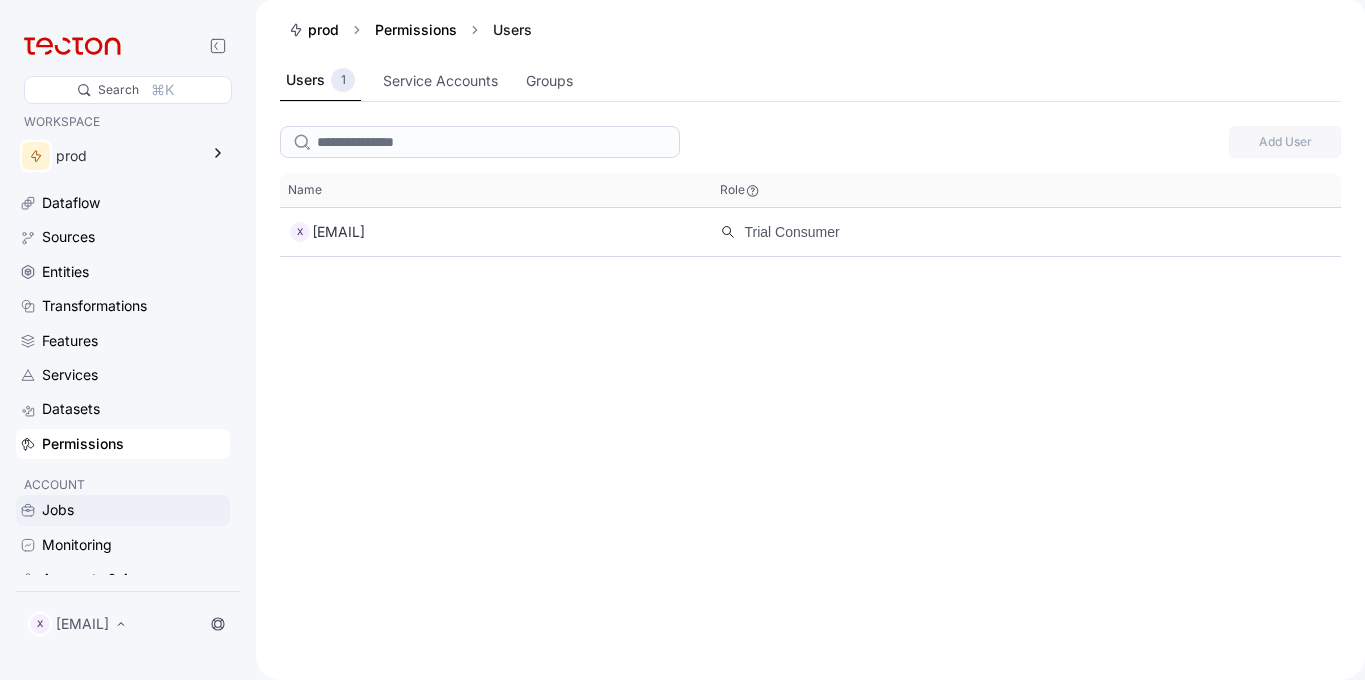 click on "Jobs" at bounding box center [134, 510] 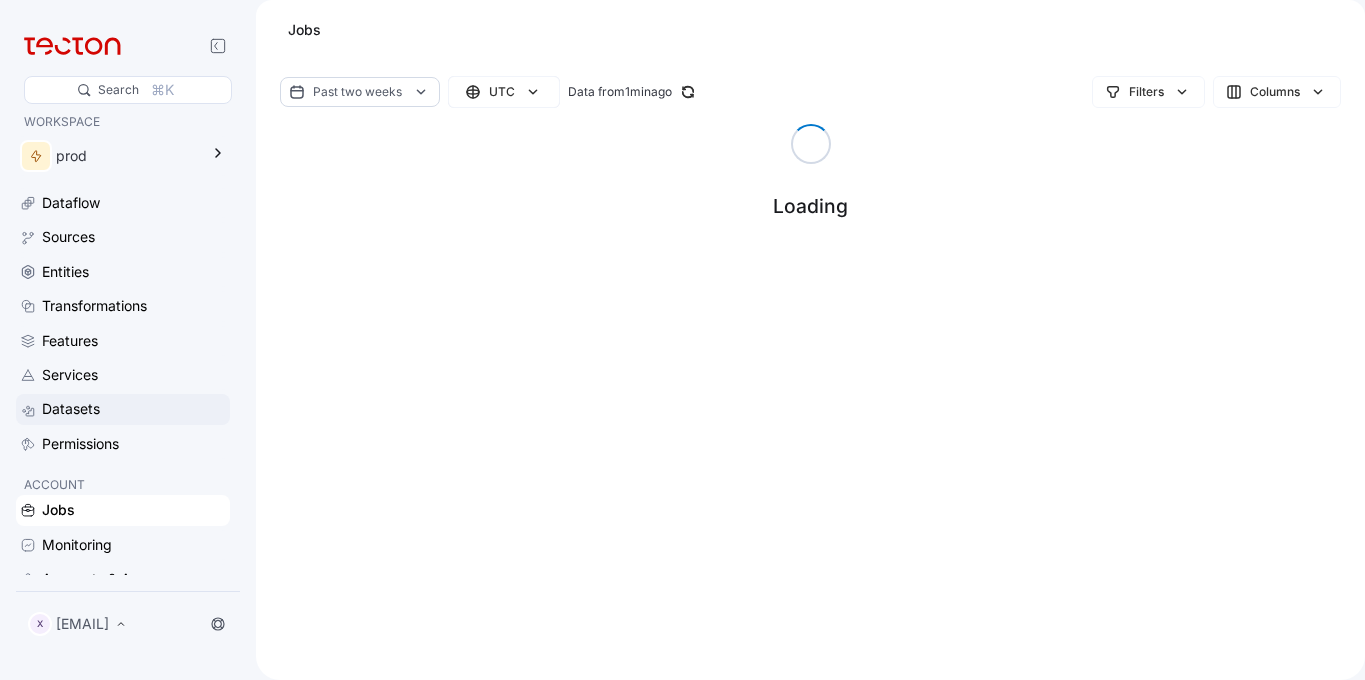 scroll, scrollTop: 29, scrollLeft: 0, axis: vertical 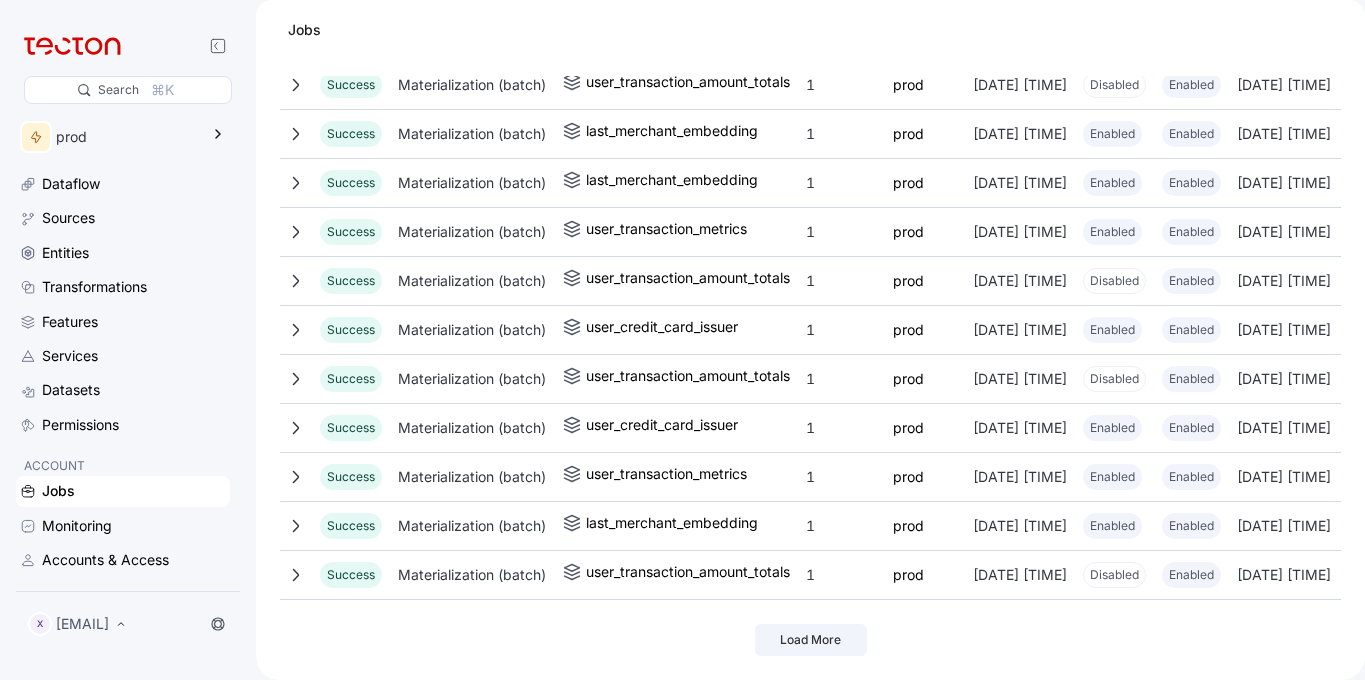click on "Load More" at bounding box center [811, 640] 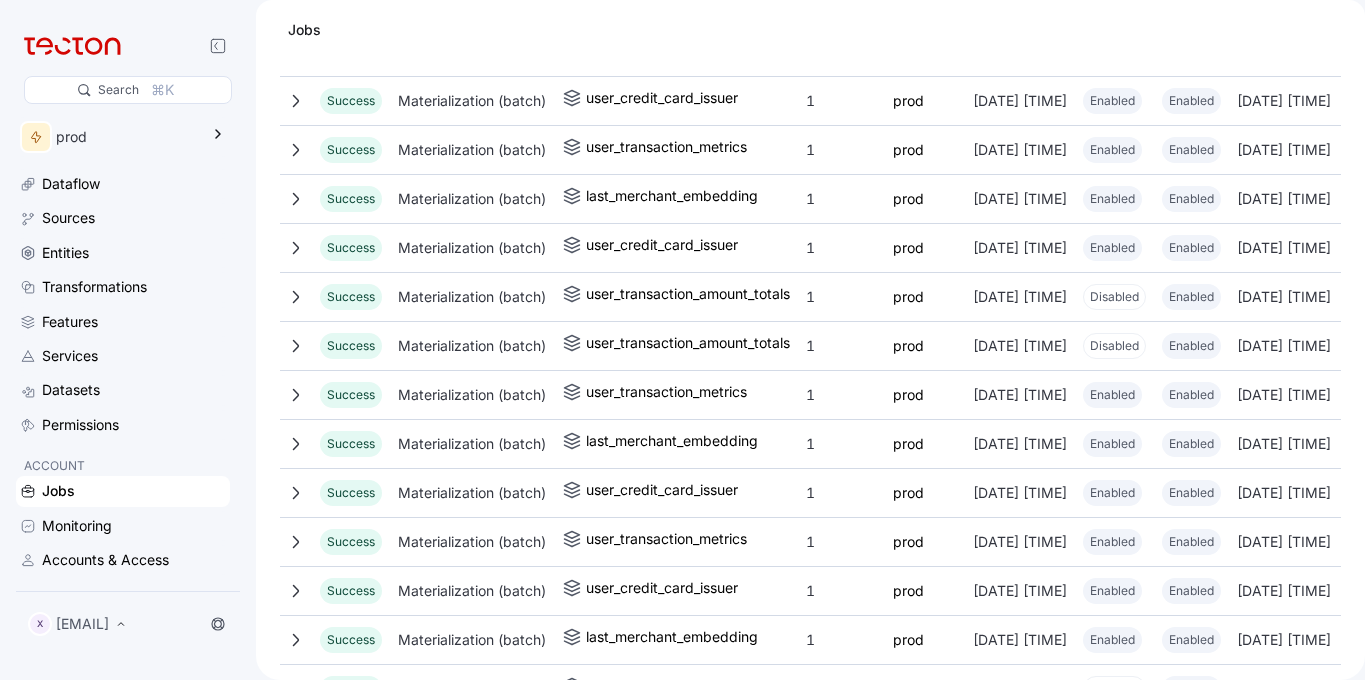 scroll, scrollTop: 0, scrollLeft: 0, axis: both 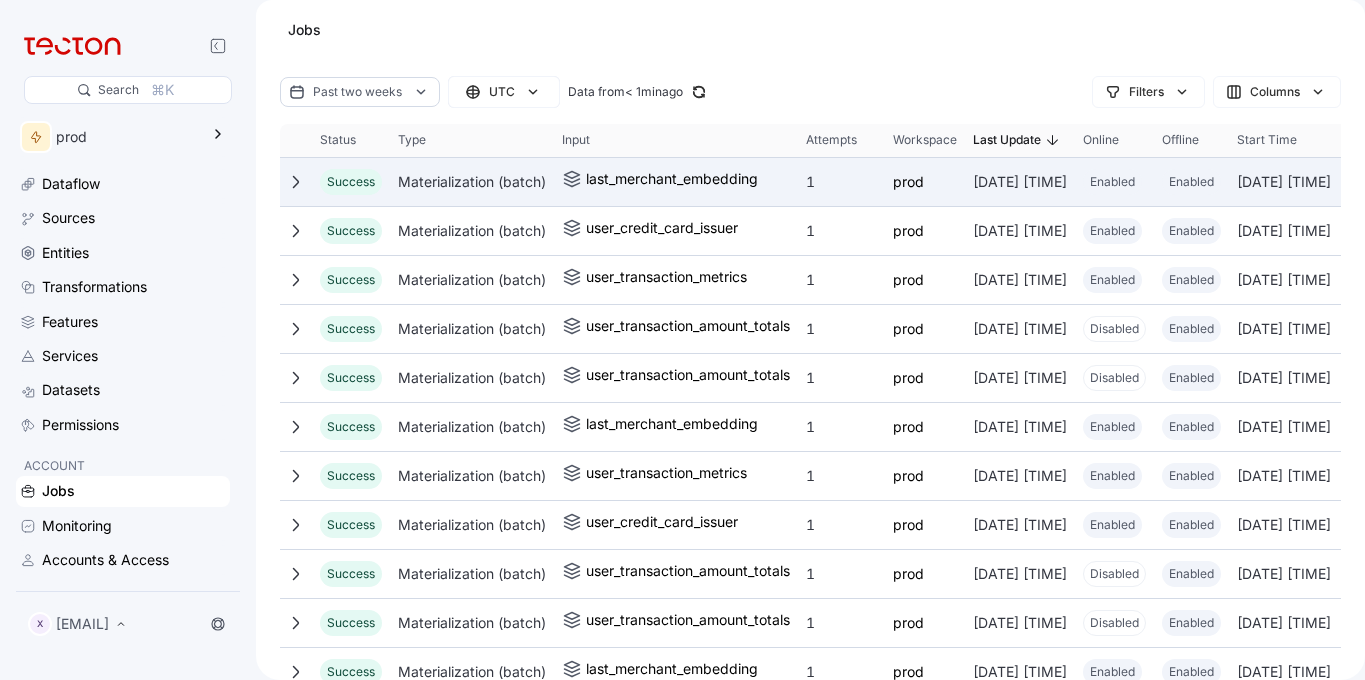 click 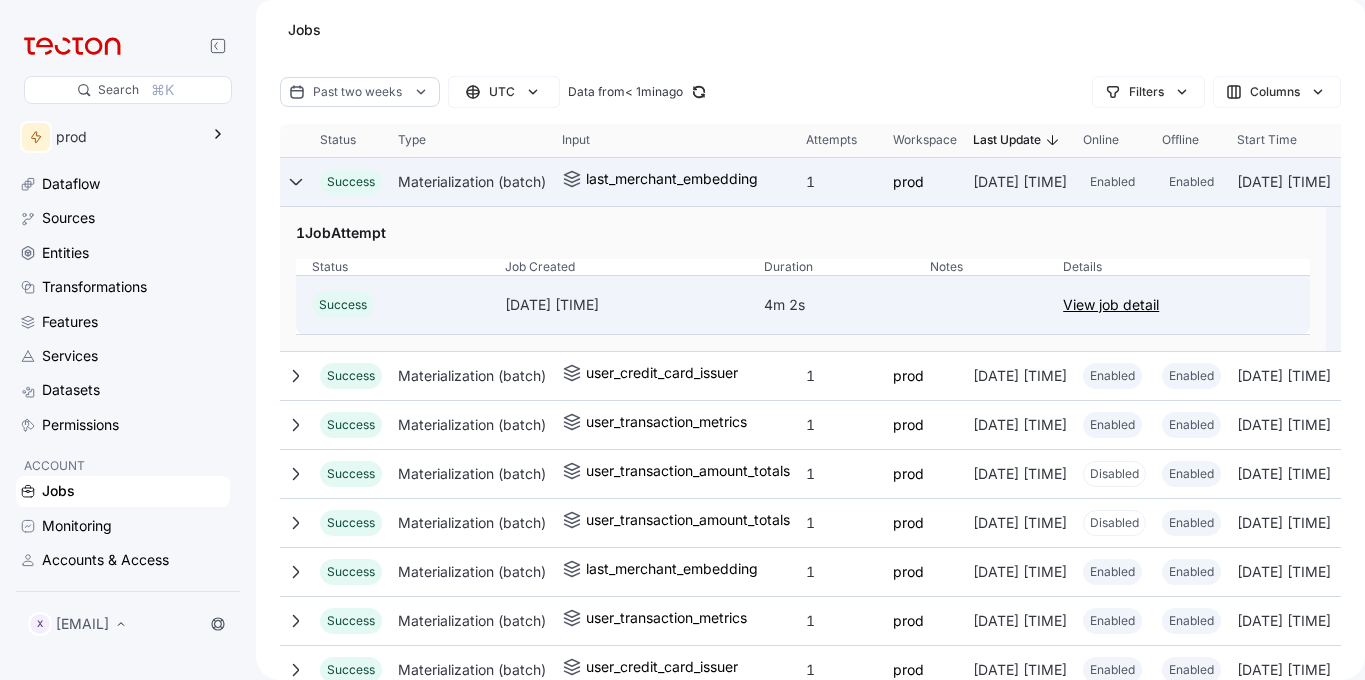 click on "View job detail" at bounding box center (1111, 305) 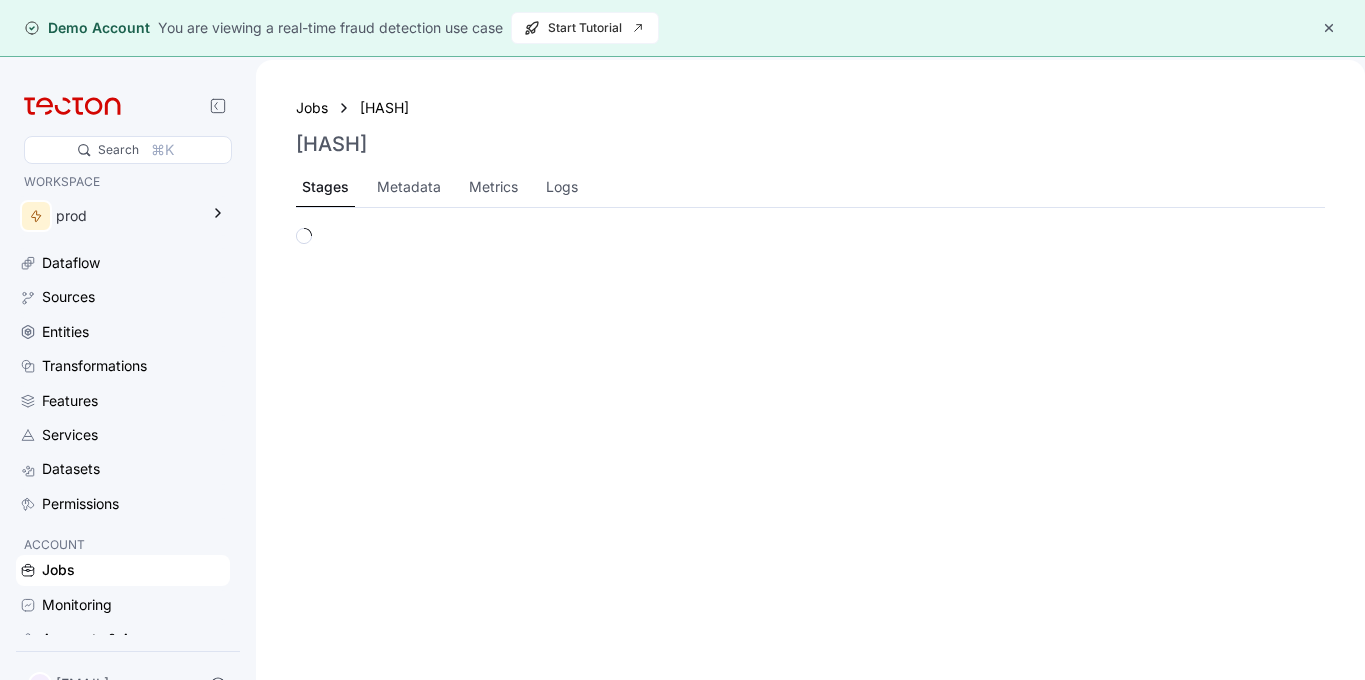 scroll, scrollTop: 0, scrollLeft: 0, axis: both 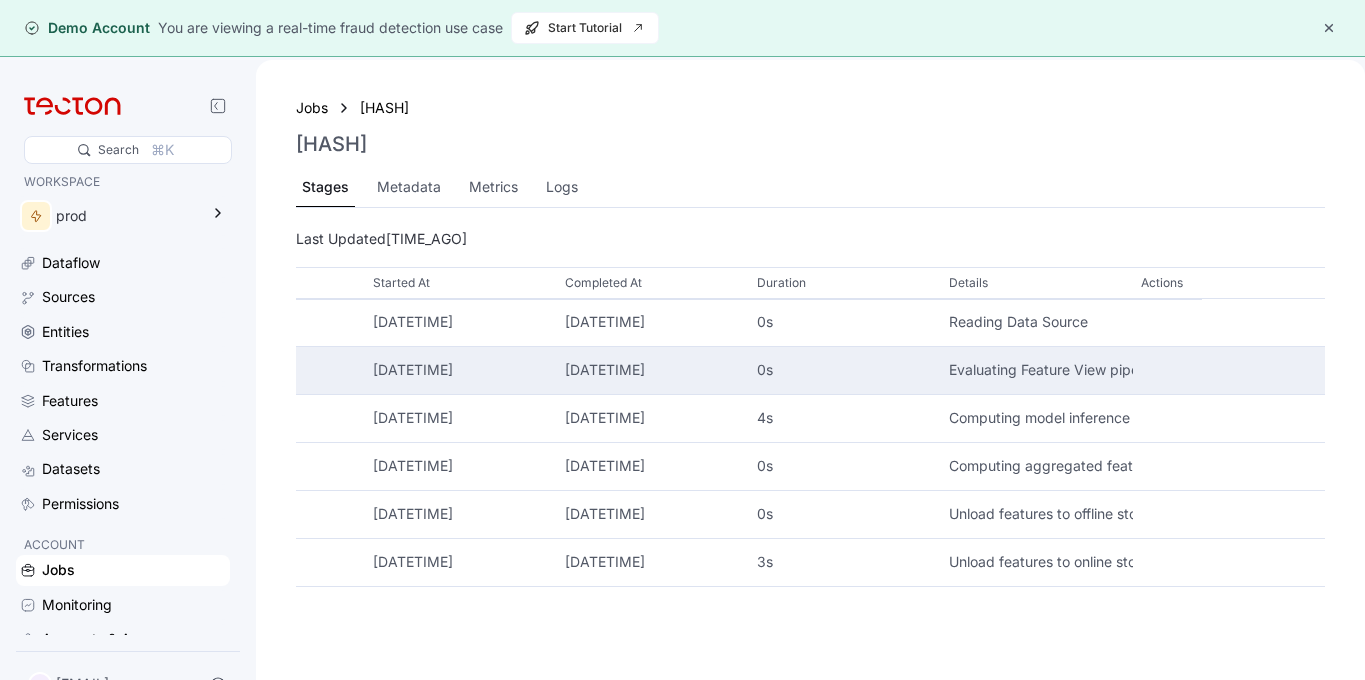 click on "Evaluating Feature View pipelines" at bounding box center (1037, 370) 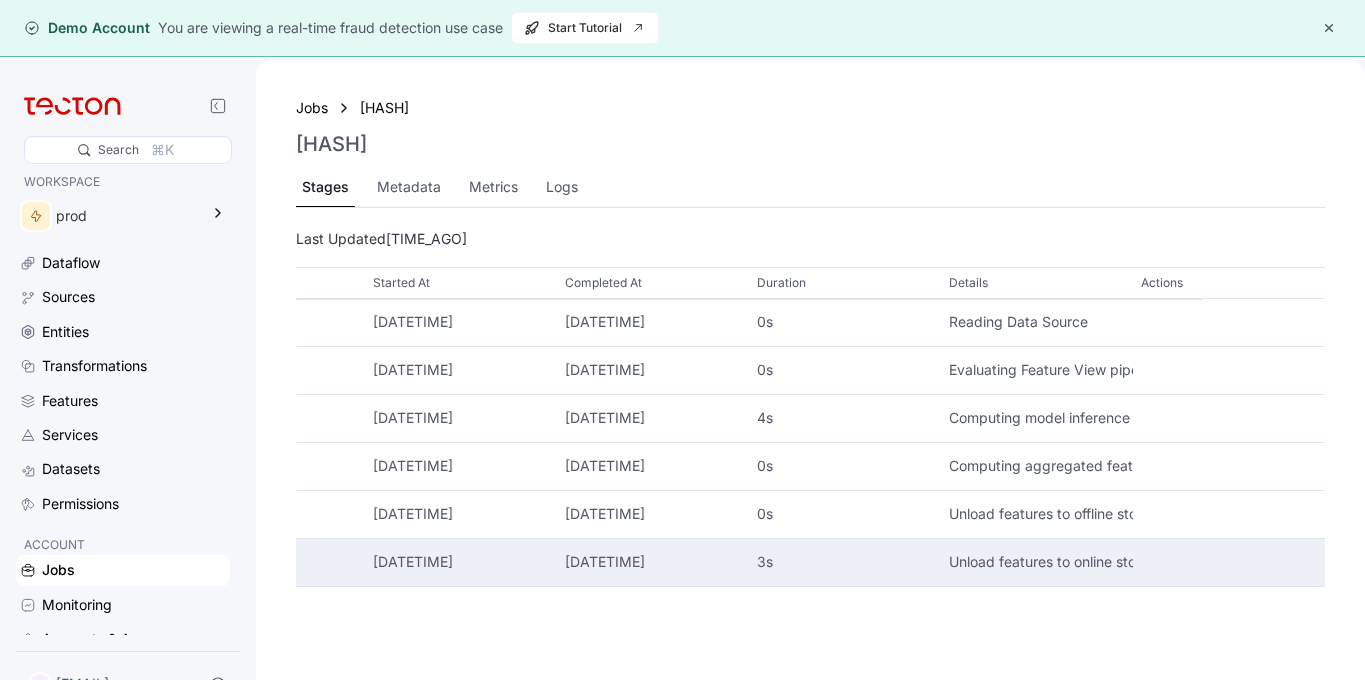 scroll, scrollTop: 0, scrollLeft: 0, axis: both 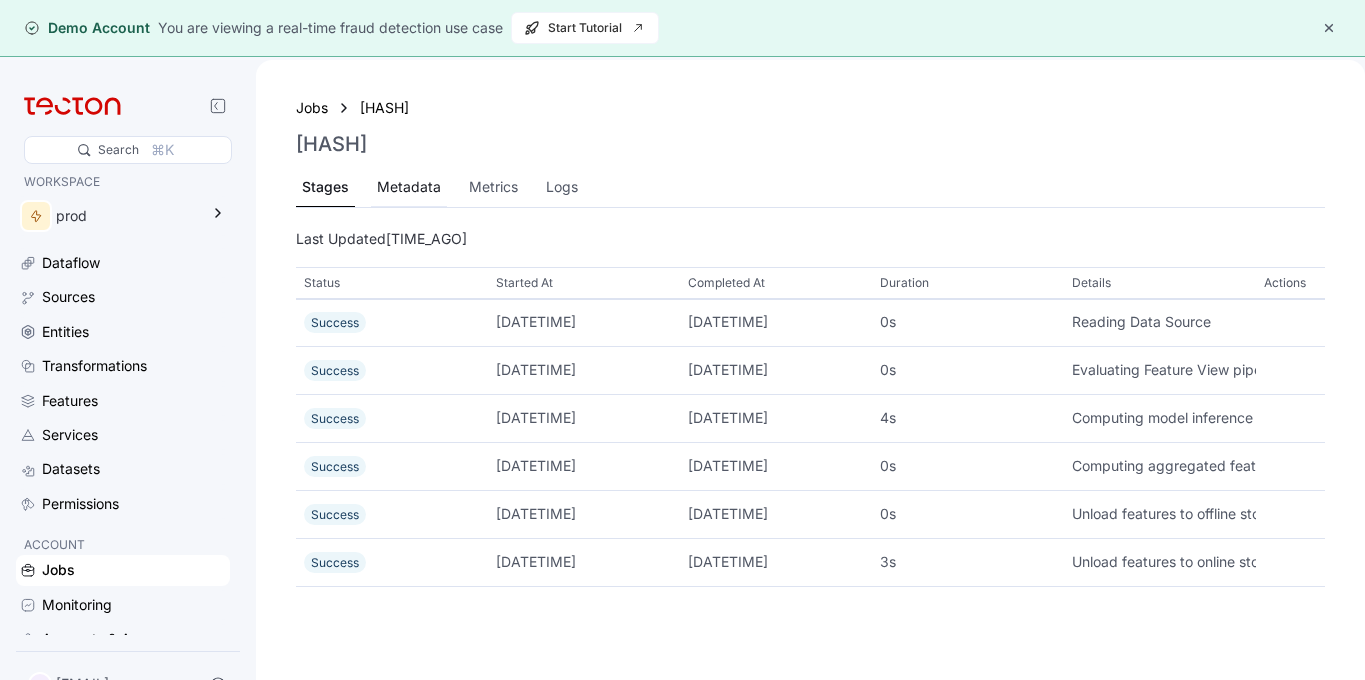 click on "Metadata" at bounding box center [409, 187] 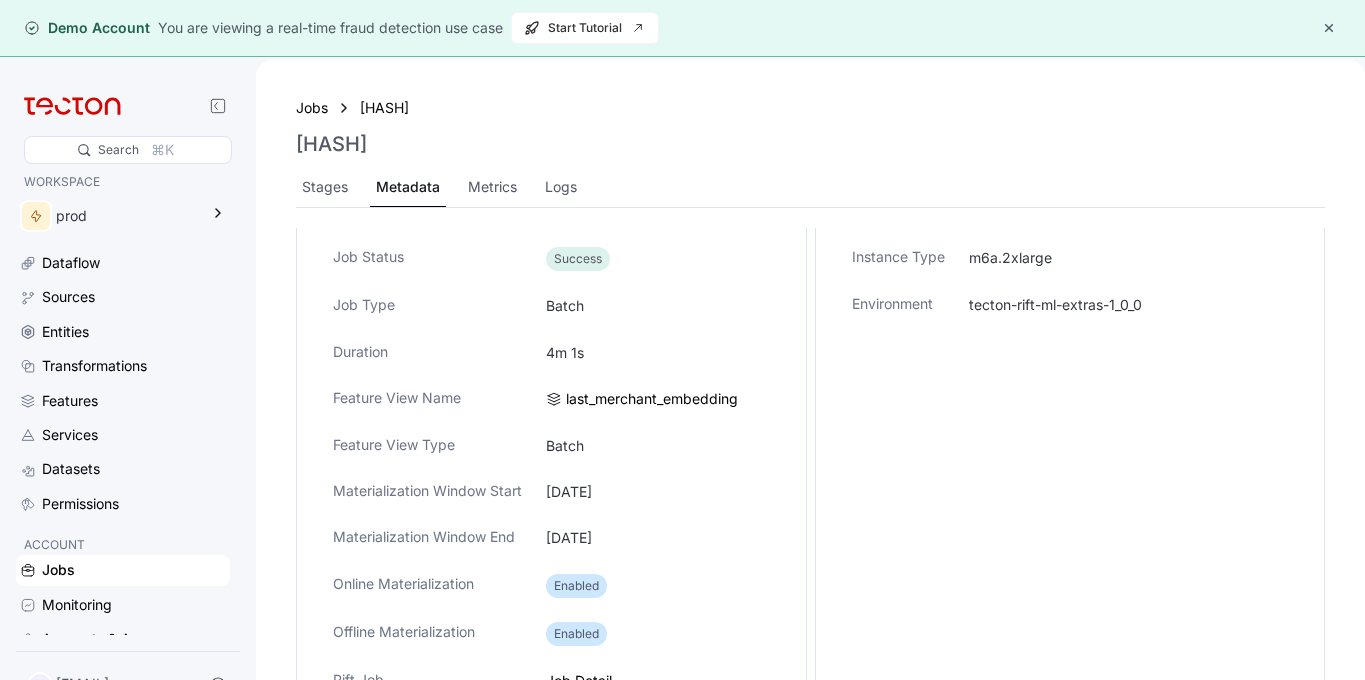 scroll, scrollTop: 72, scrollLeft: 0, axis: vertical 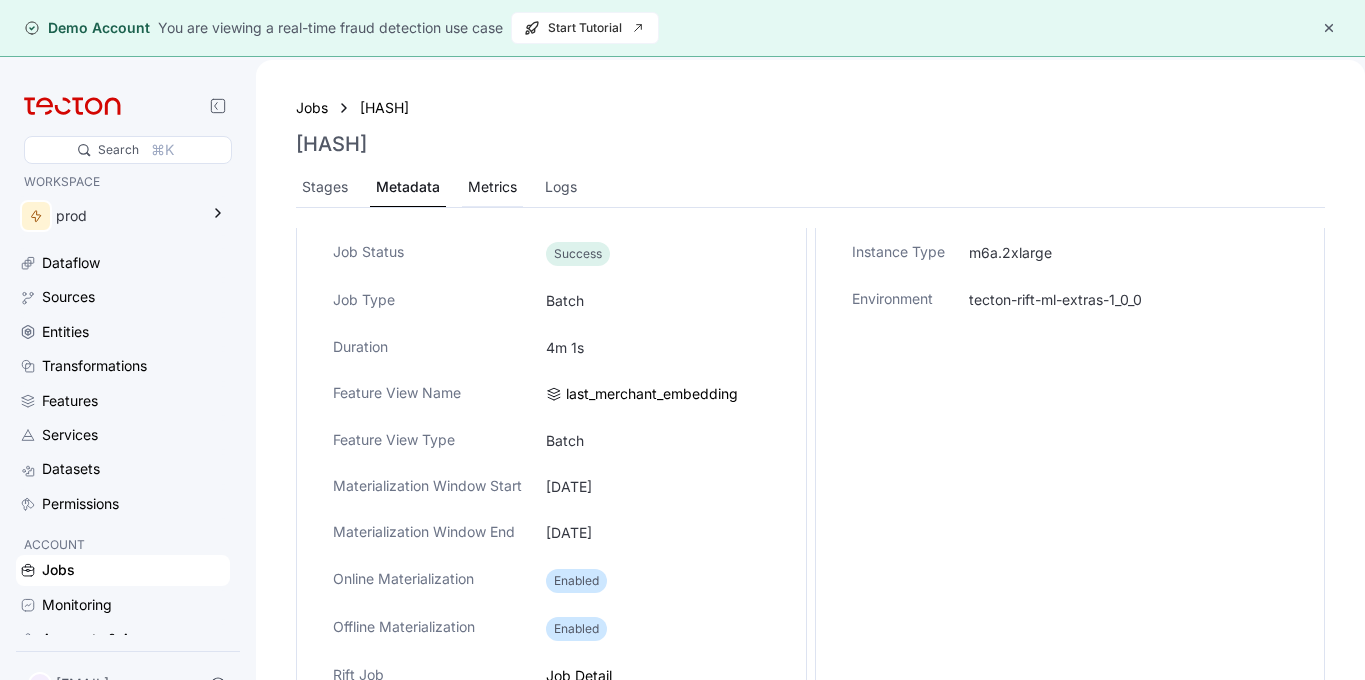 click on "Metrics" at bounding box center [492, 187] 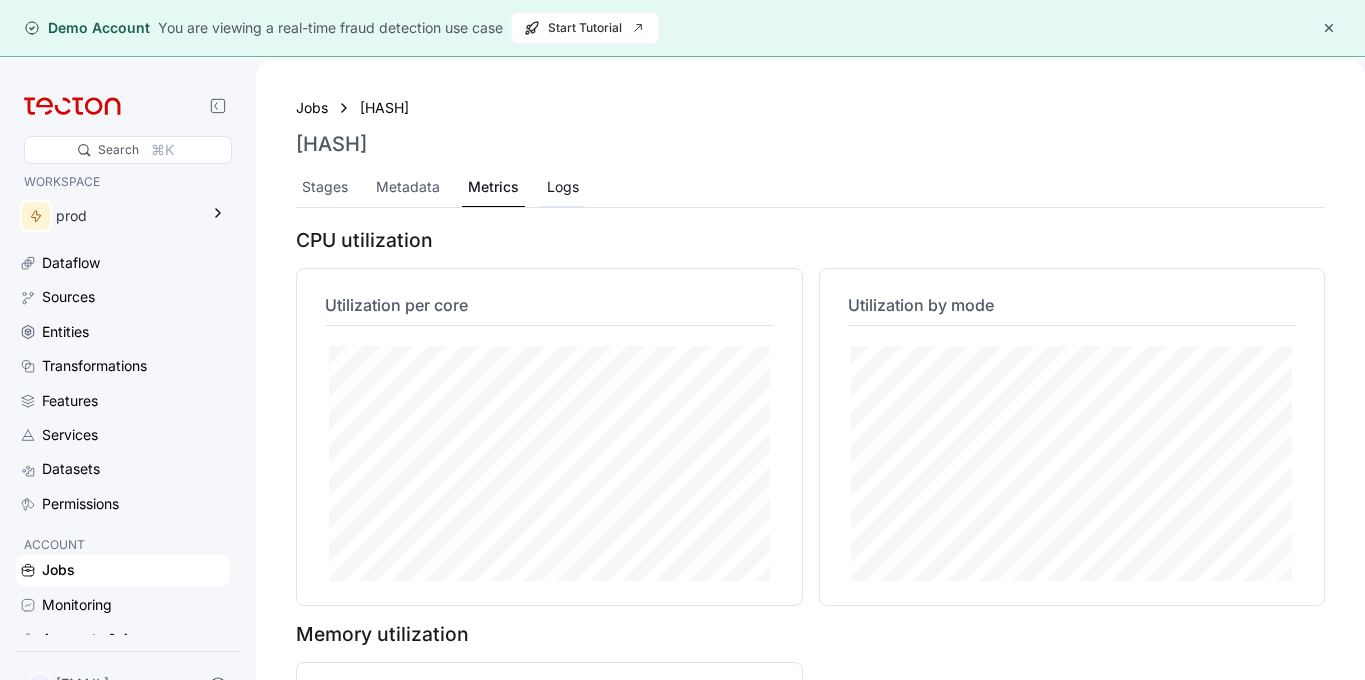 click on "Logs" at bounding box center [563, 187] 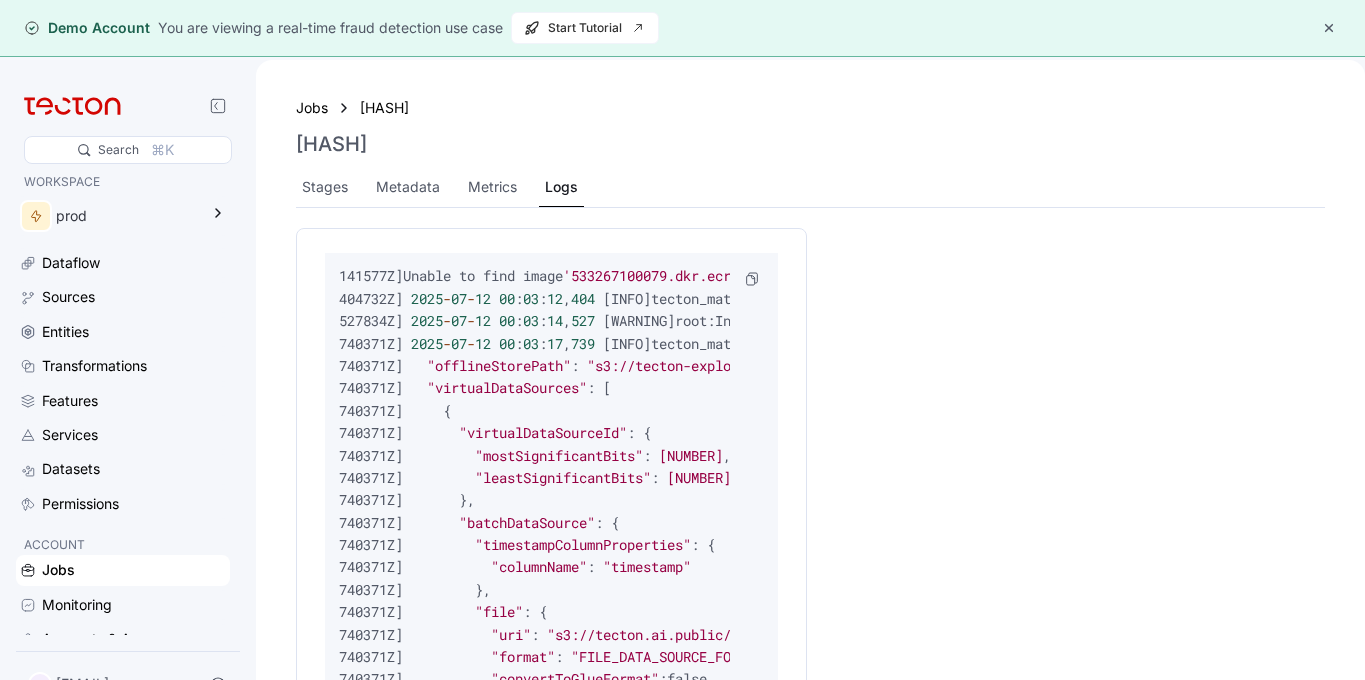 scroll, scrollTop: 0, scrollLeft: 235, axis: horizontal 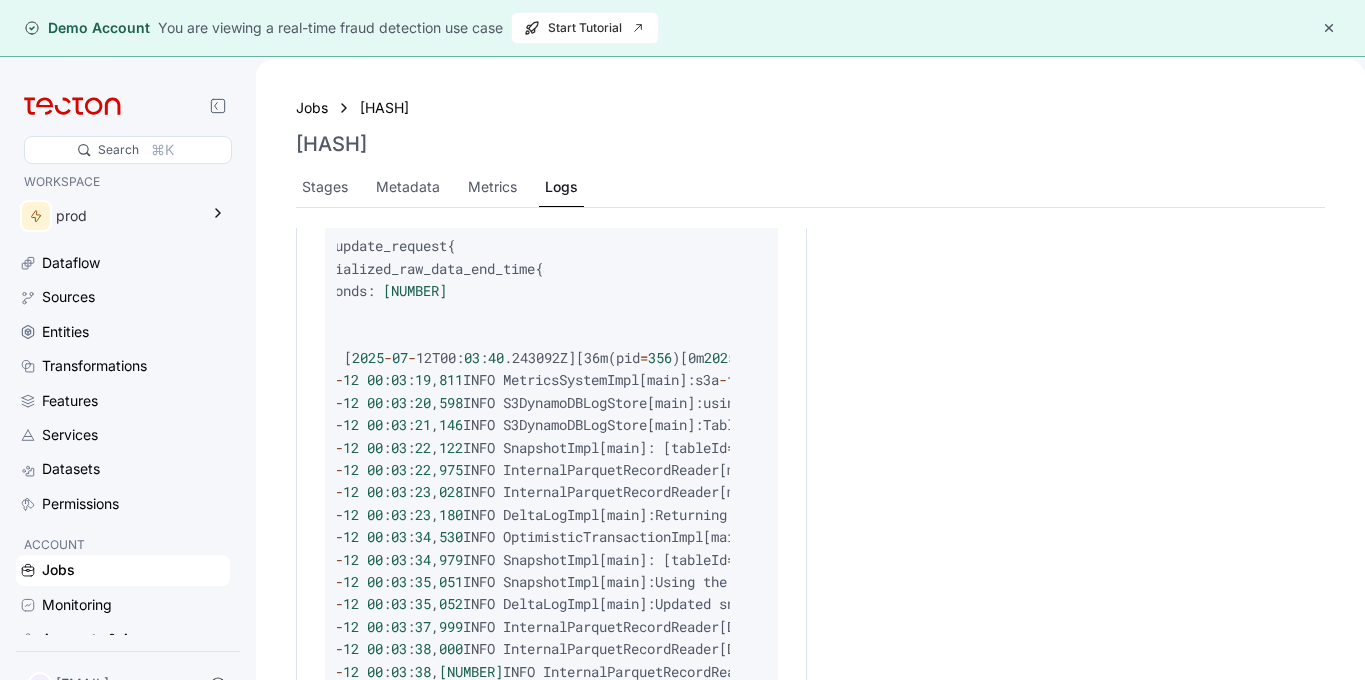 click at bounding box center (1329, 28) 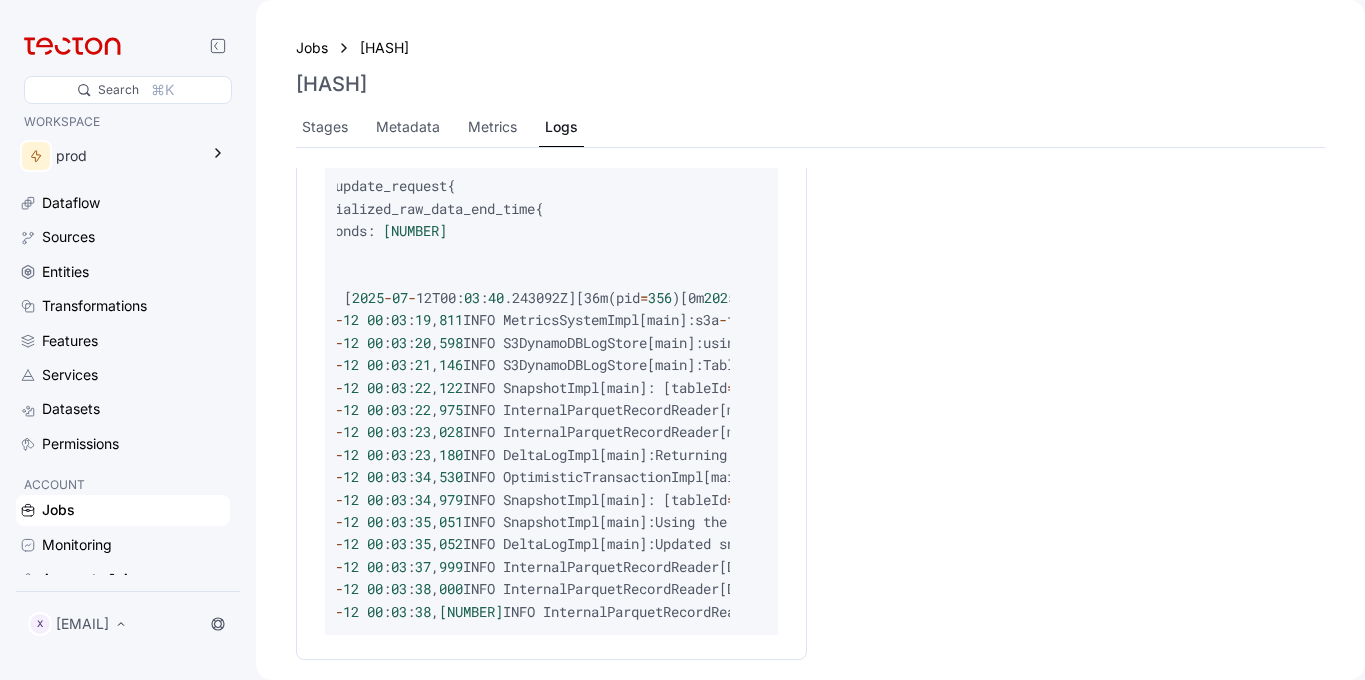 scroll, scrollTop: 0, scrollLeft: 464, axis: horizontal 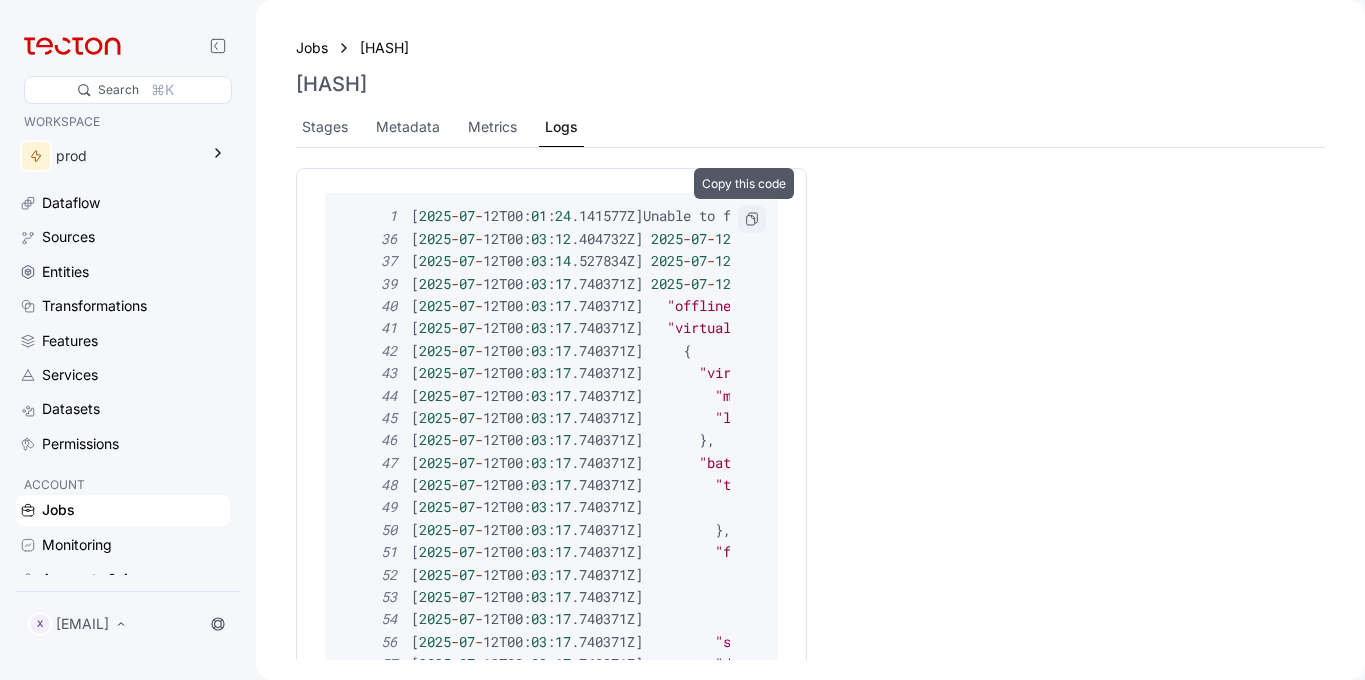 click 